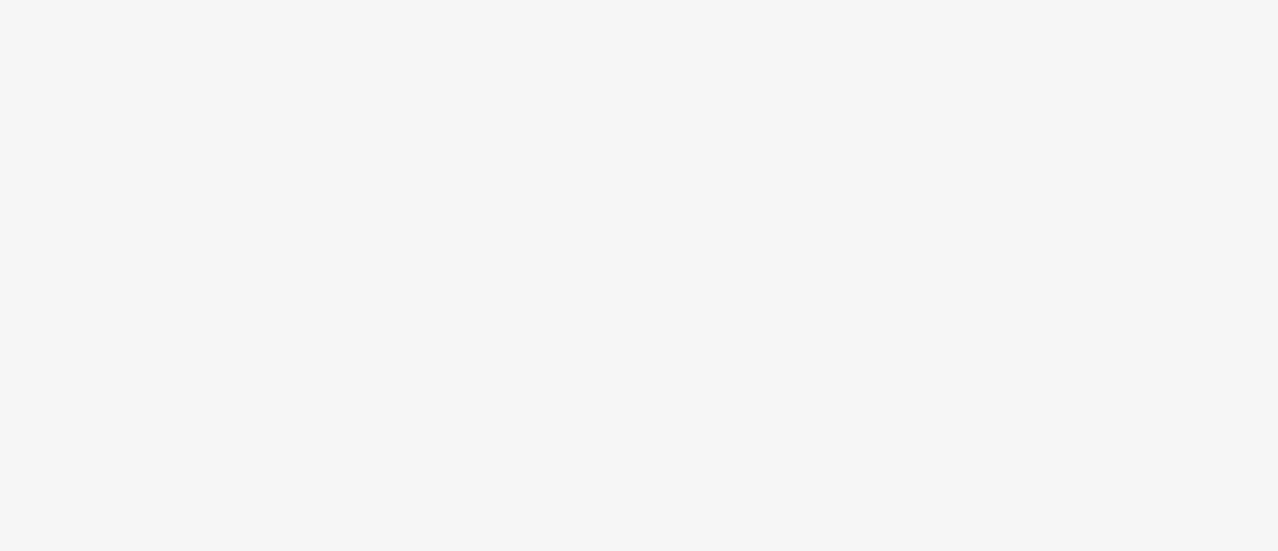 scroll, scrollTop: 0, scrollLeft: 0, axis: both 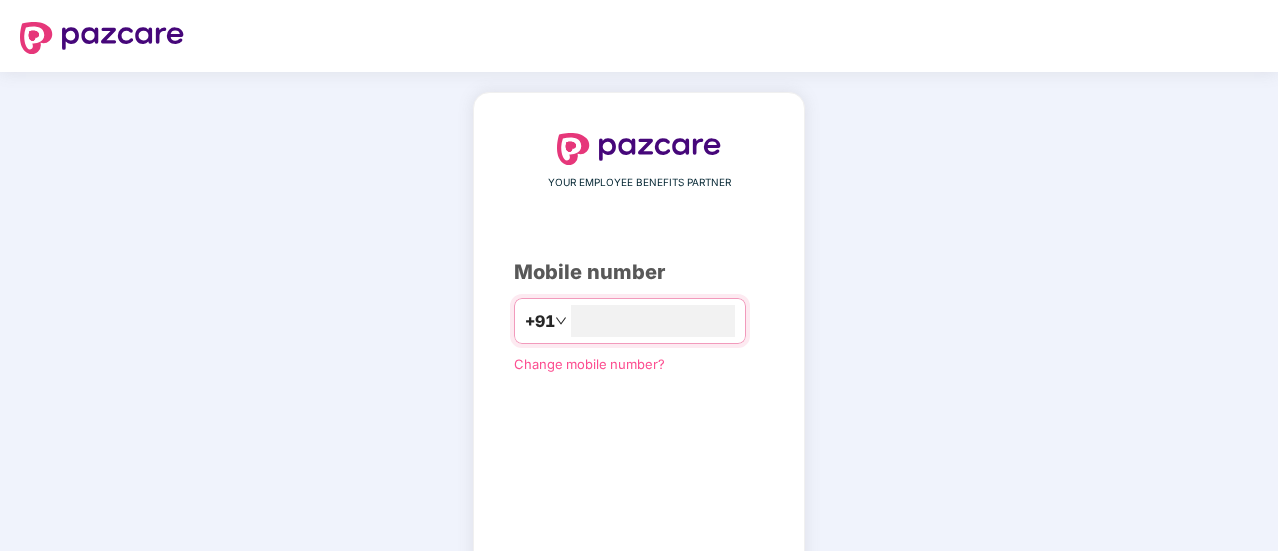 type on "**********" 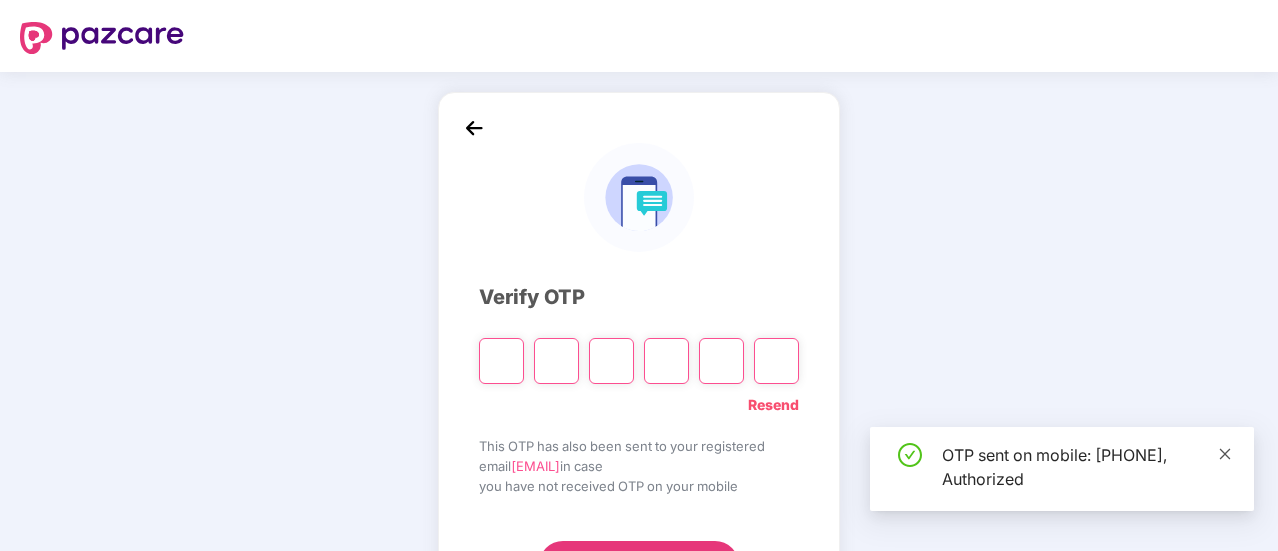 click 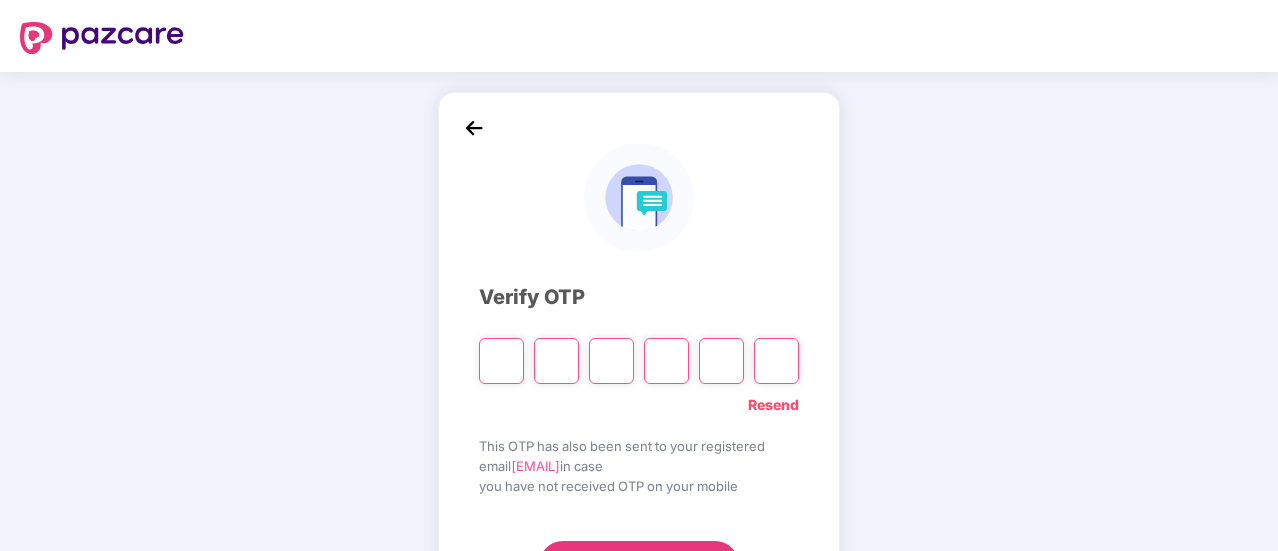 click at bounding box center [501, 361] 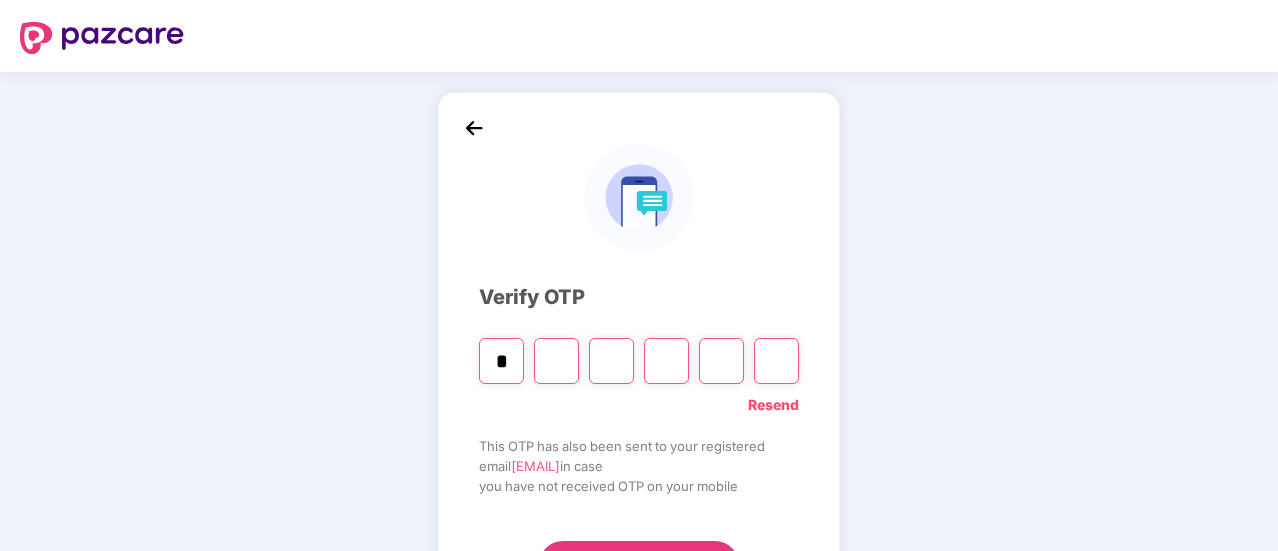 type on "*" 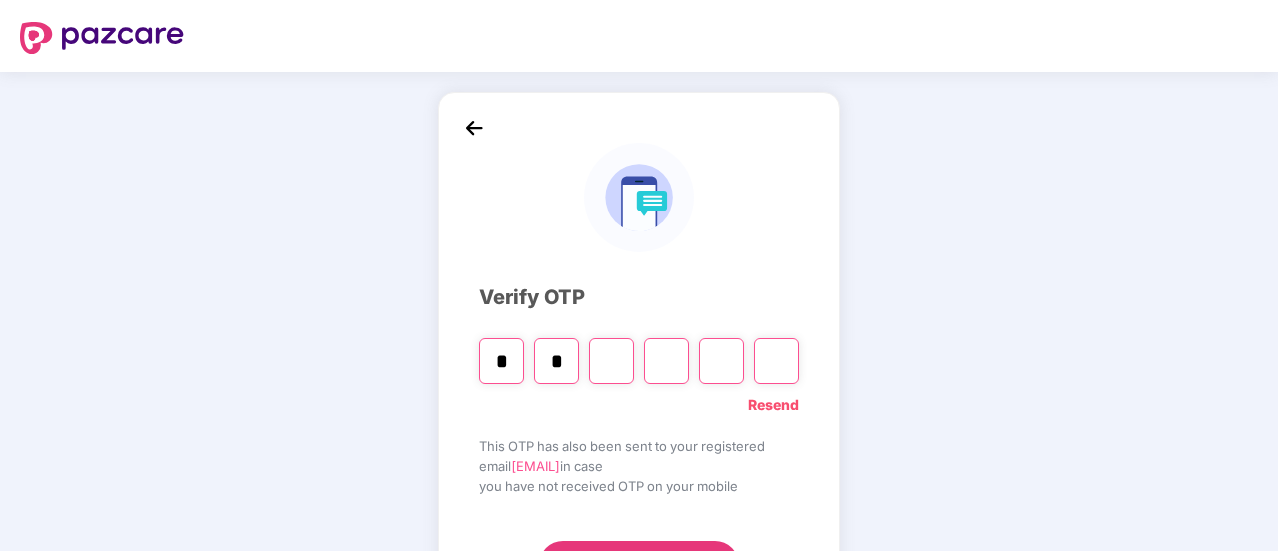 type on "*" 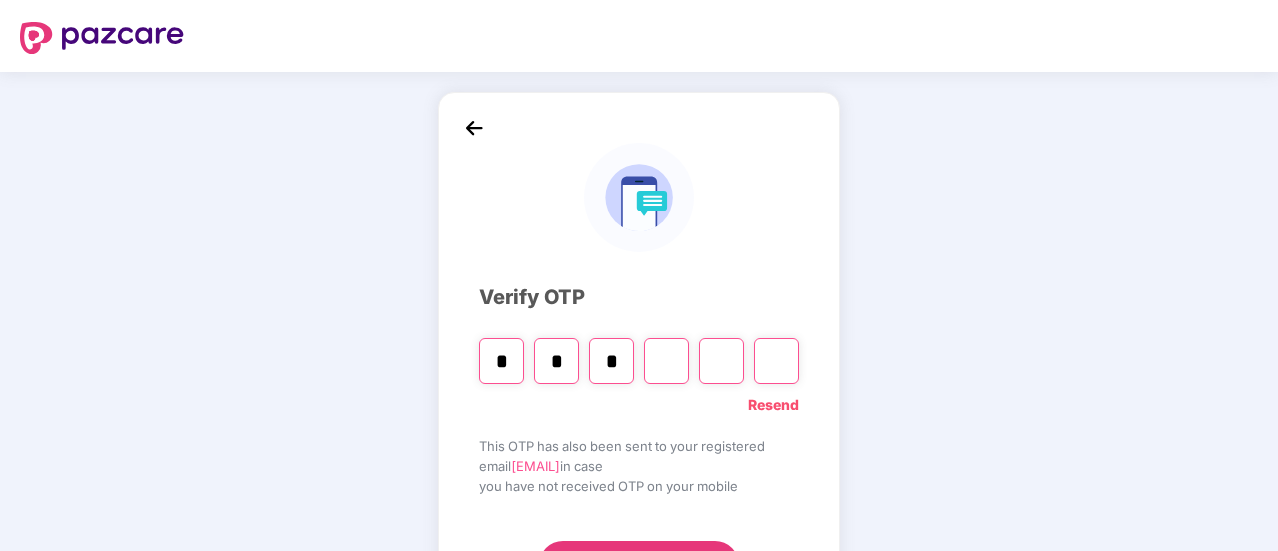 type on "*" 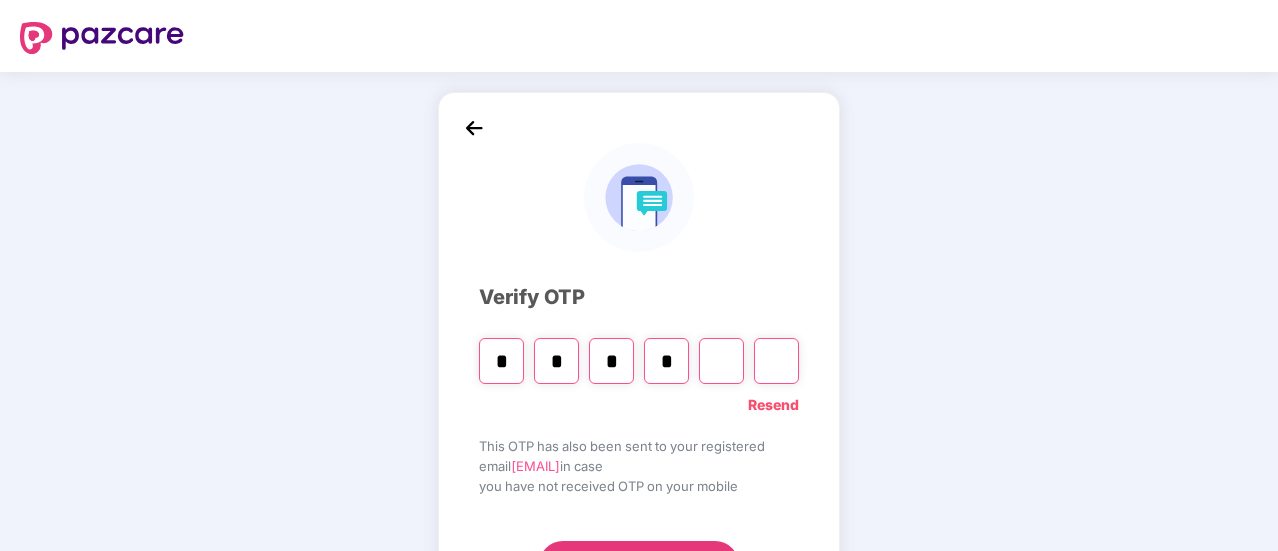 type on "*" 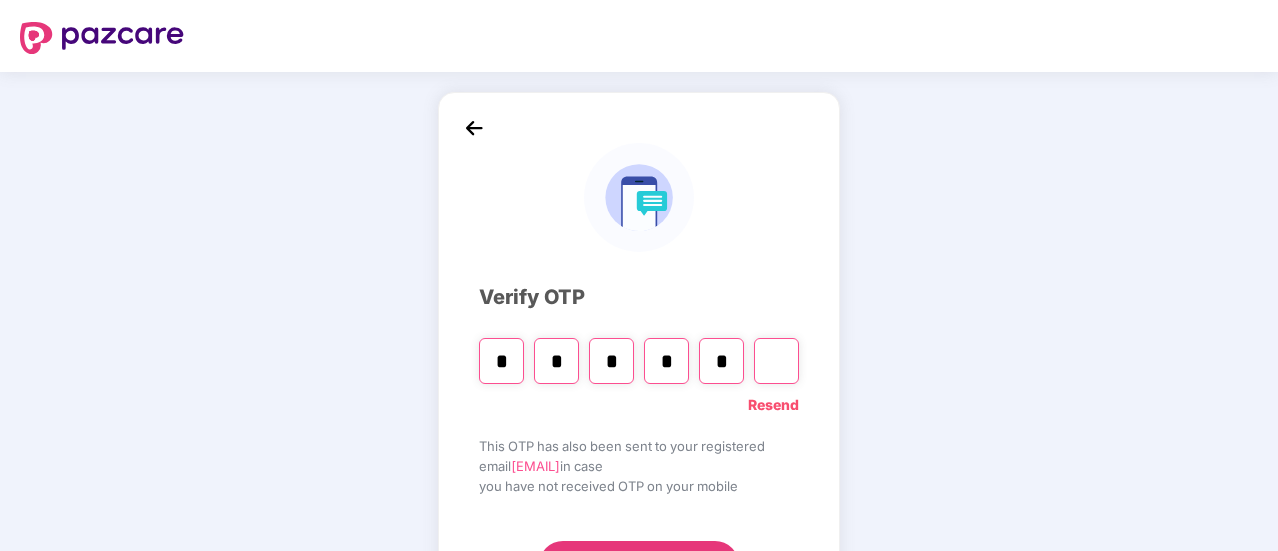 type on "*" 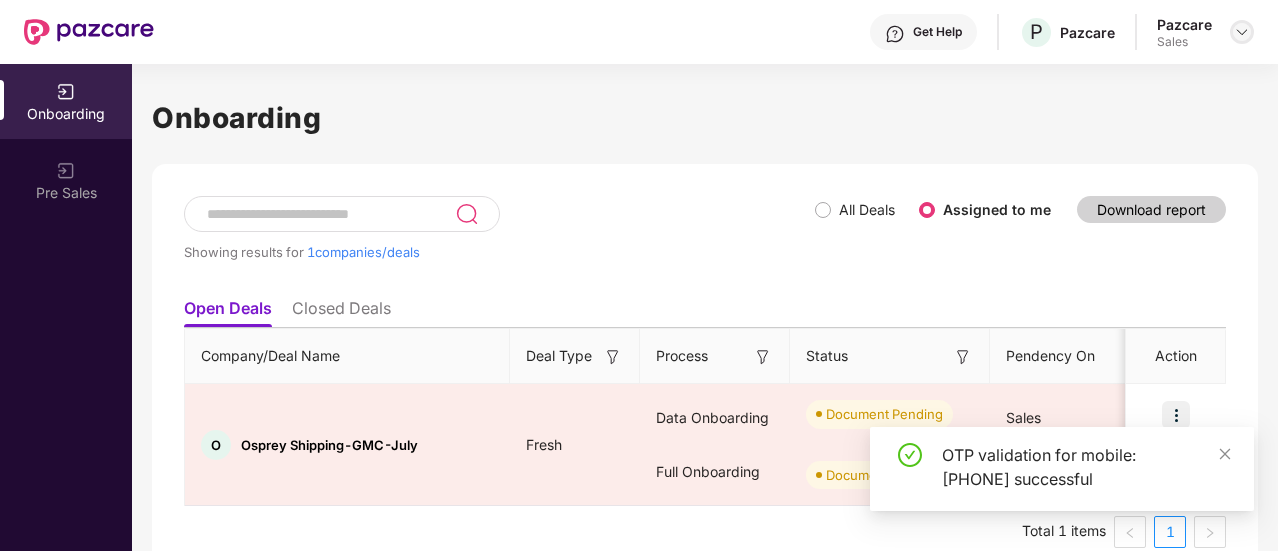 click at bounding box center [1242, 32] 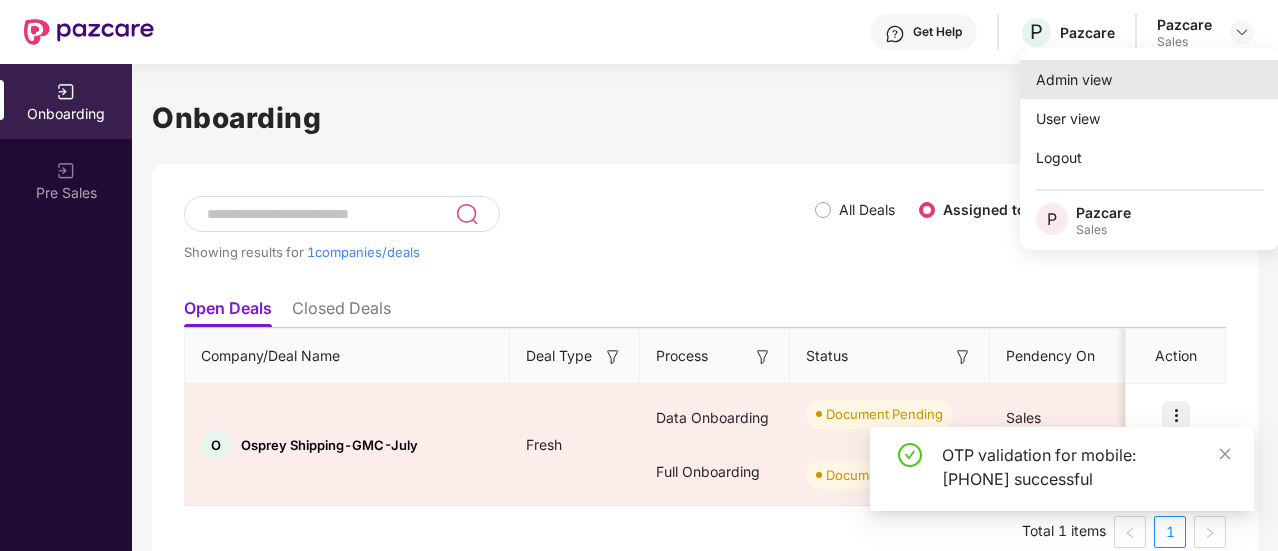 click on "Admin view" at bounding box center (1150, 79) 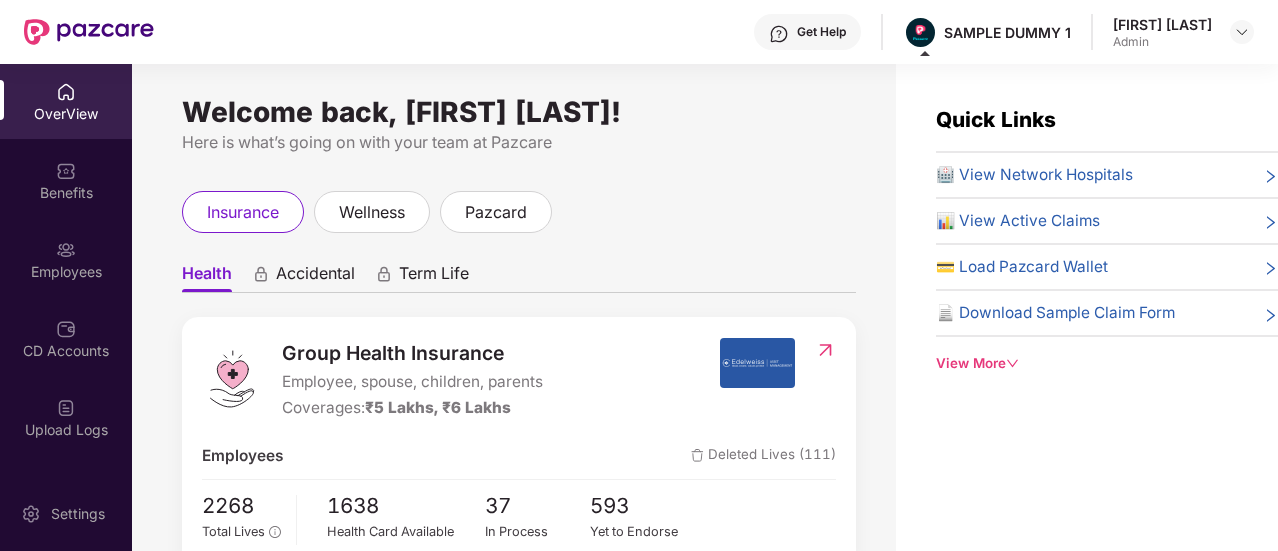 click on "View More" at bounding box center [1107, 363] 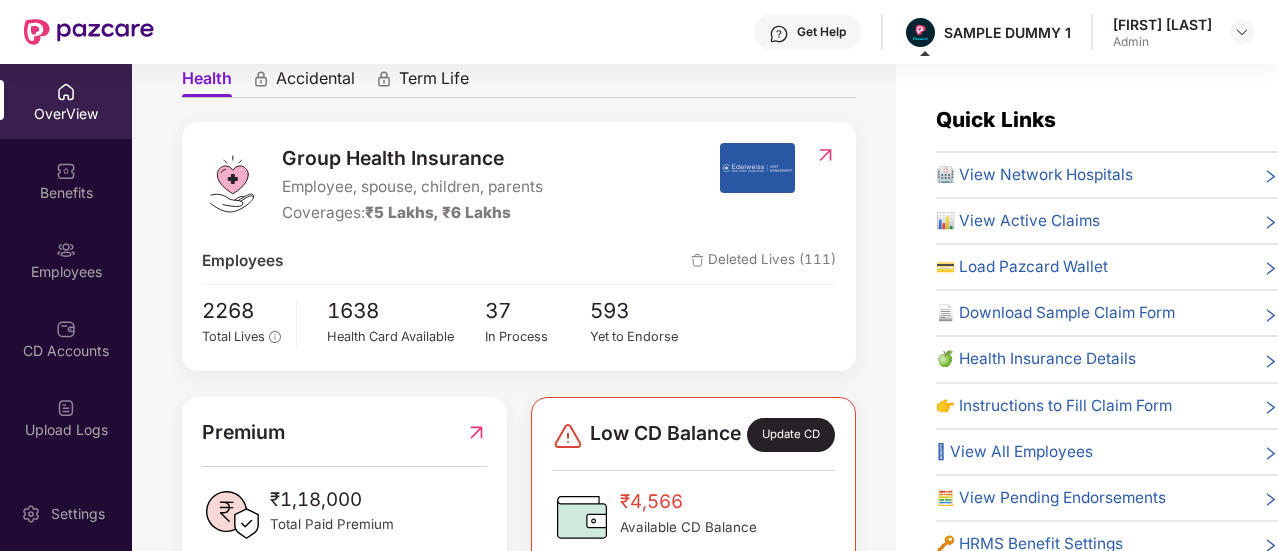 scroll, scrollTop: 0, scrollLeft: 0, axis: both 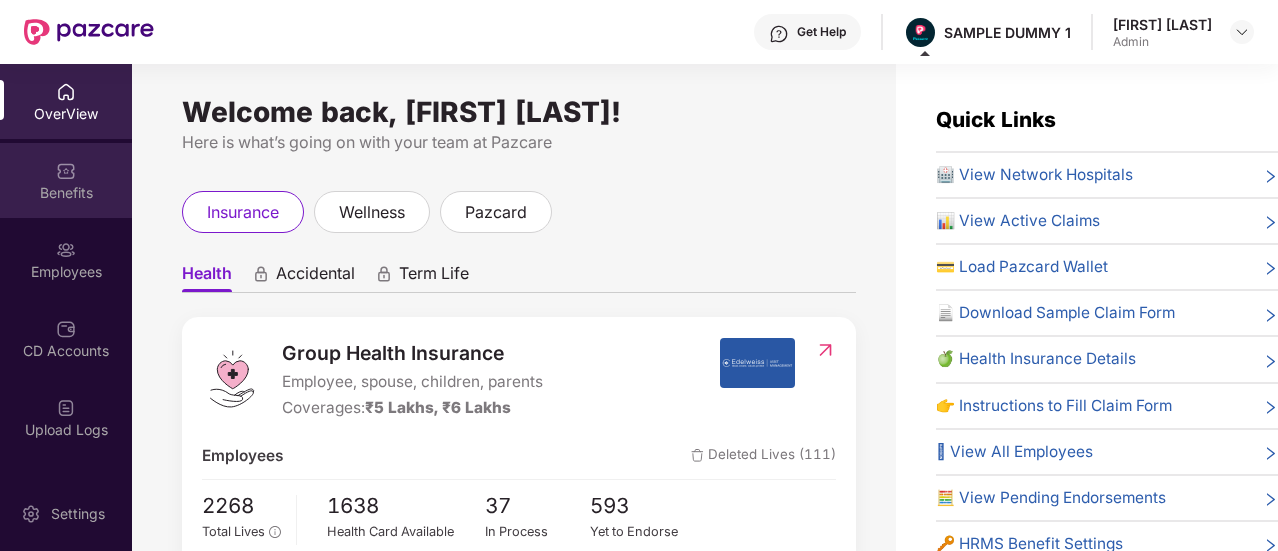 click at bounding box center [66, 171] 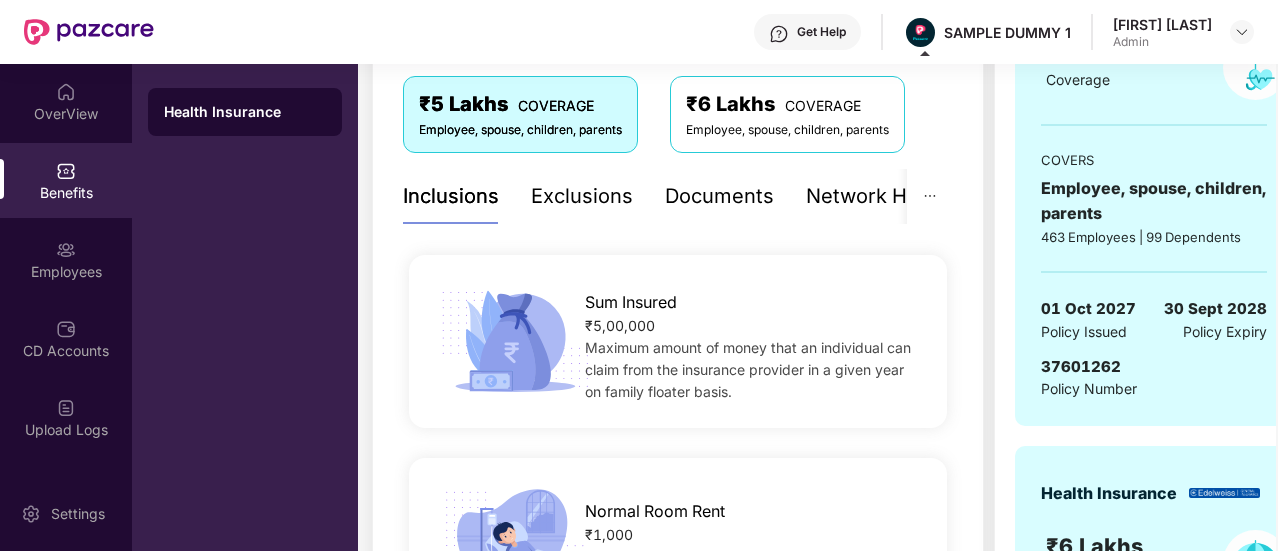 scroll, scrollTop: 319, scrollLeft: 0, axis: vertical 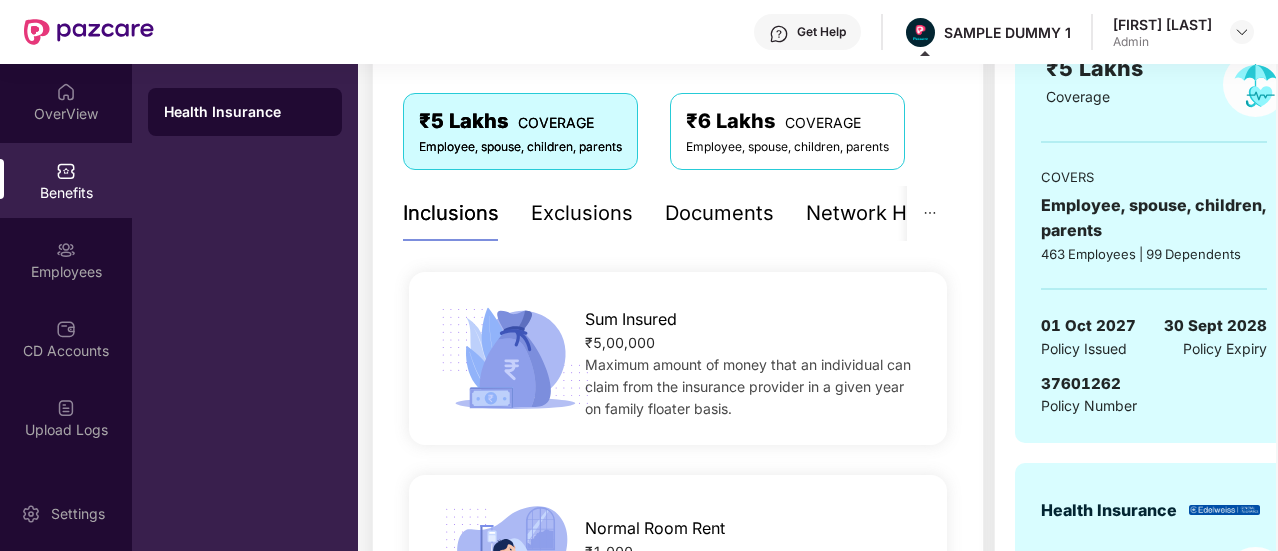 click on "Exclusions" at bounding box center [582, 213] 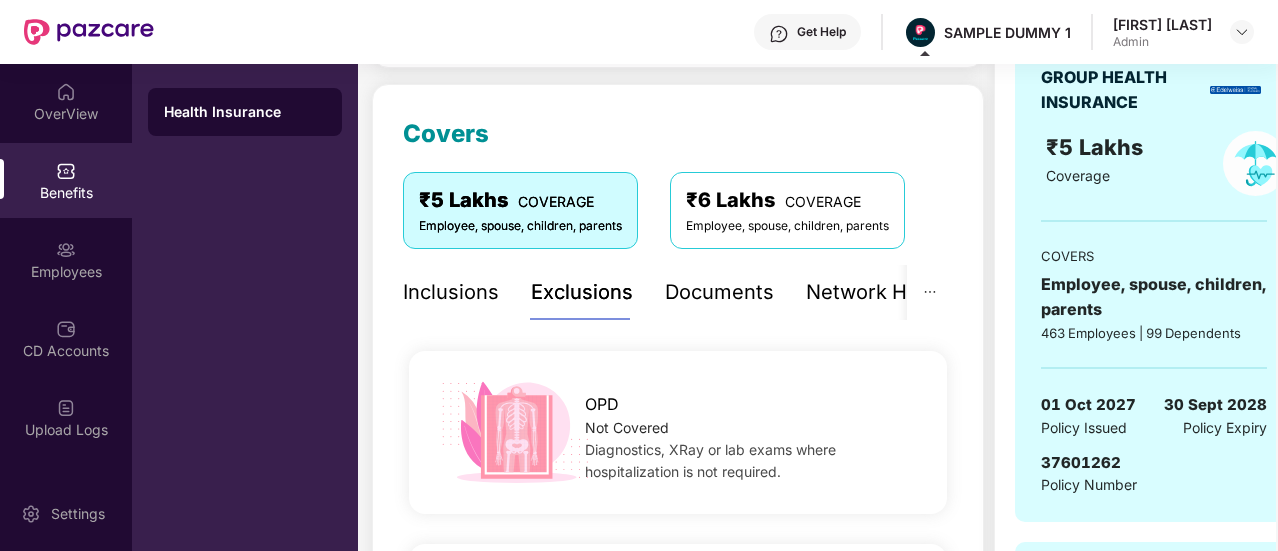 scroll, scrollTop: 236, scrollLeft: 0, axis: vertical 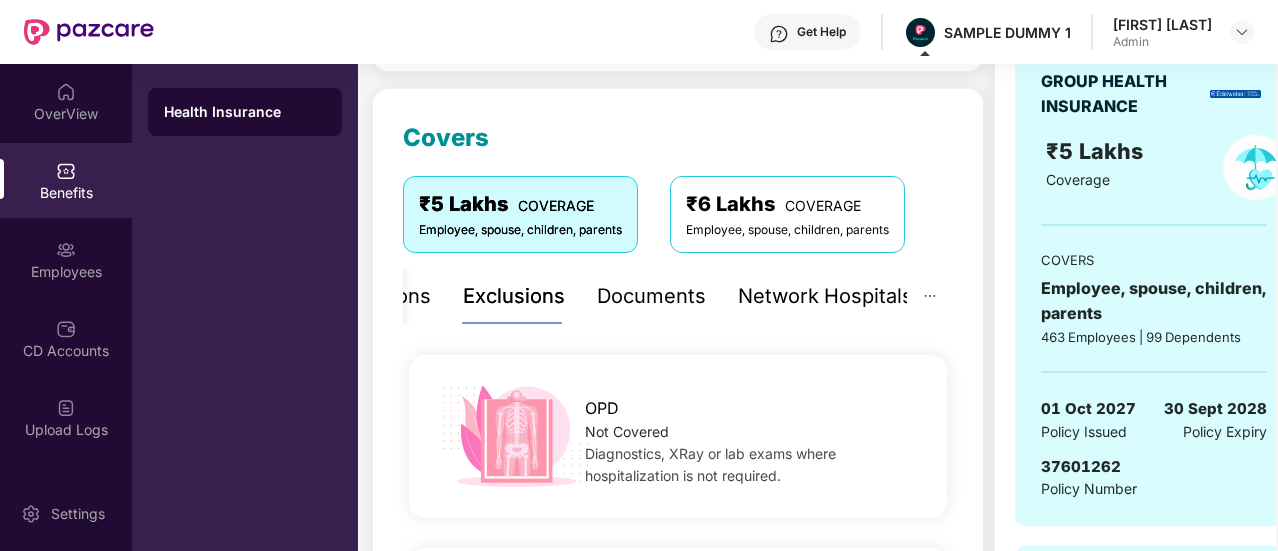 click on "Documents" at bounding box center [651, 296] 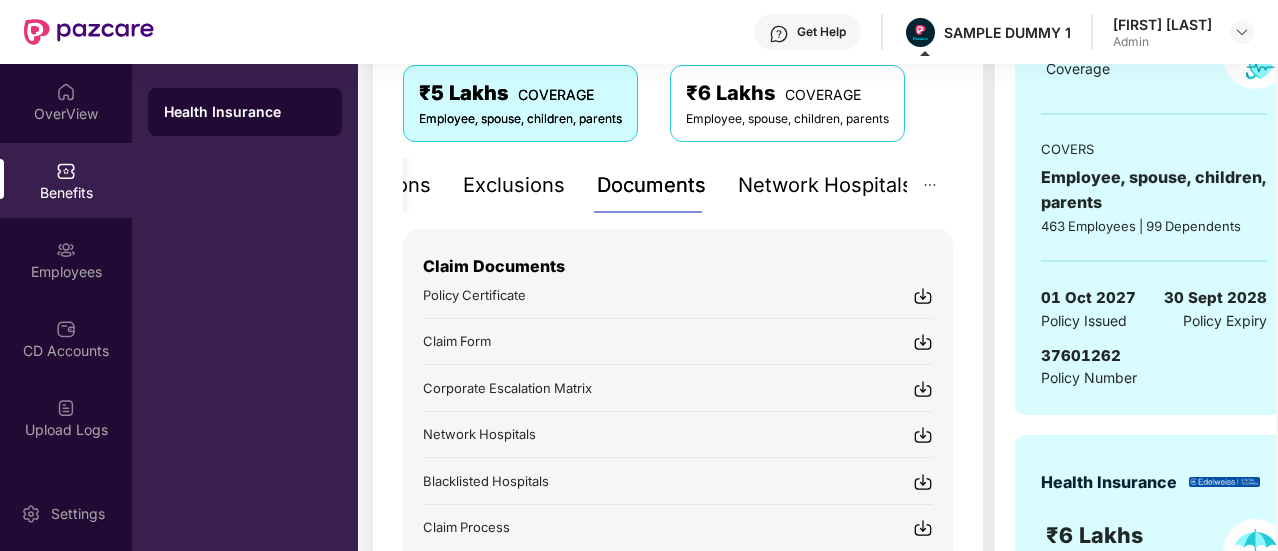 scroll, scrollTop: 305, scrollLeft: 0, axis: vertical 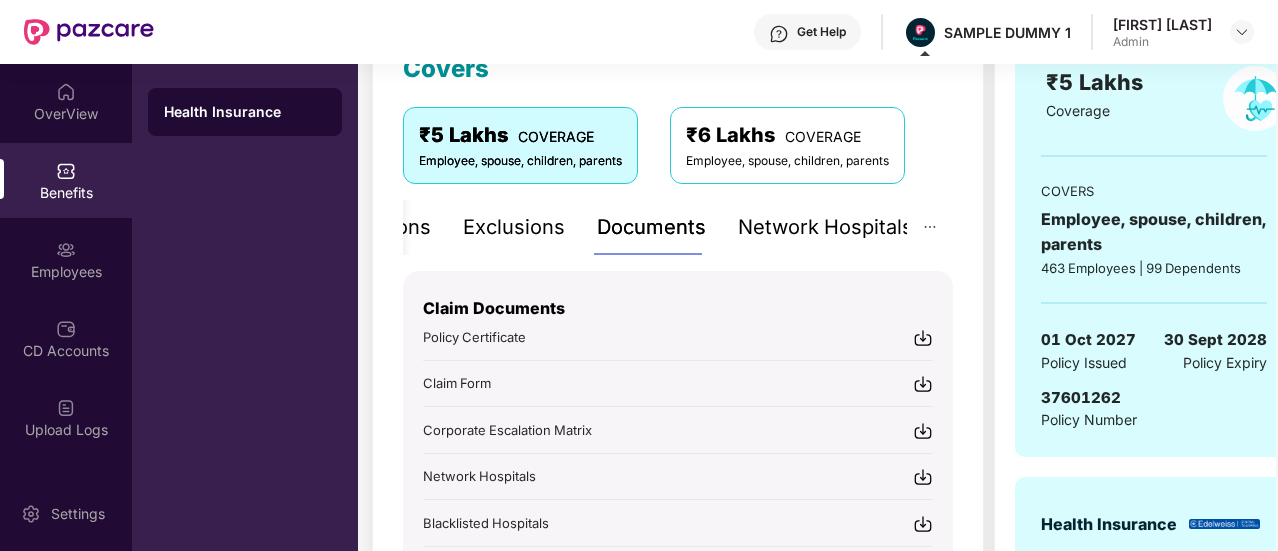 click on "Network Hospitals" at bounding box center [825, 227] 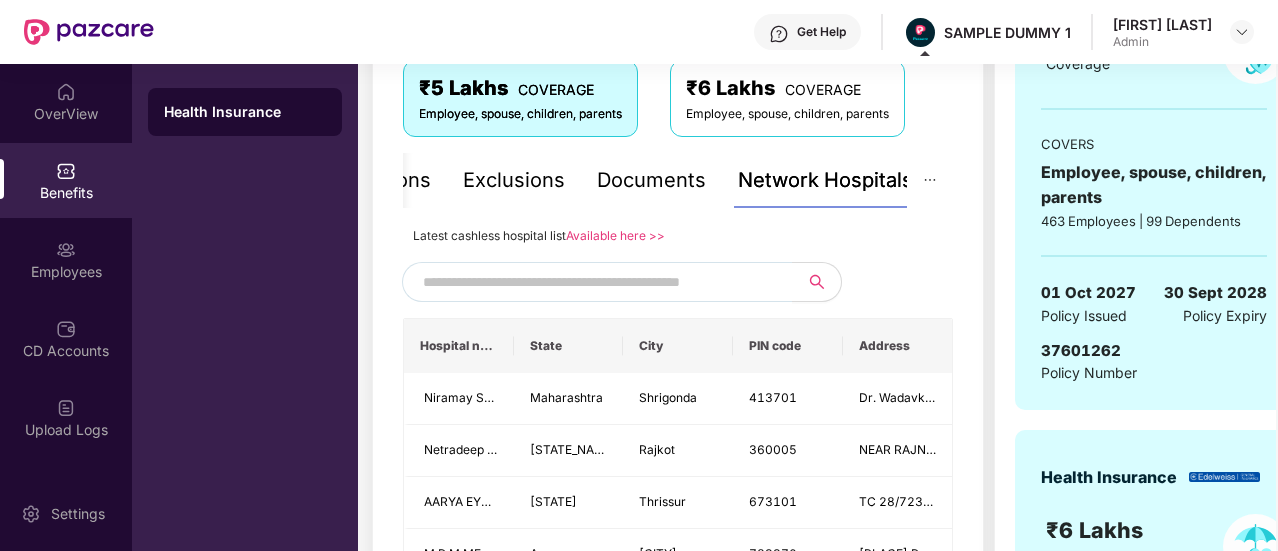 scroll, scrollTop: 353, scrollLeft: 0, axis: vertical 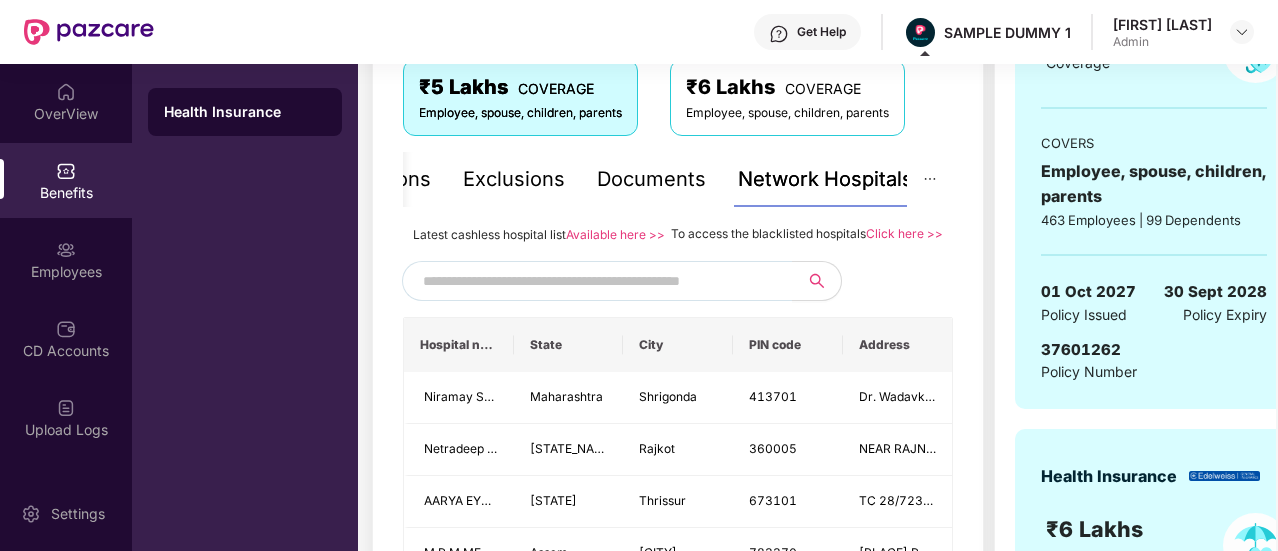 click at bounding box center (594, 281) 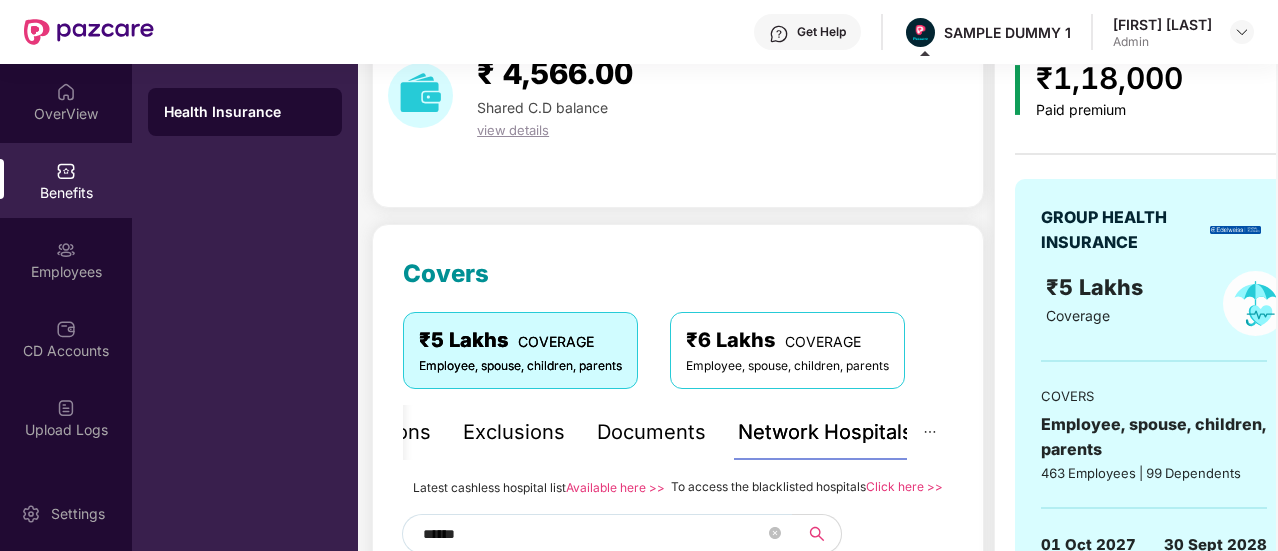 scroll, scrollTop: 0, scrollLeft: 0, axis: both 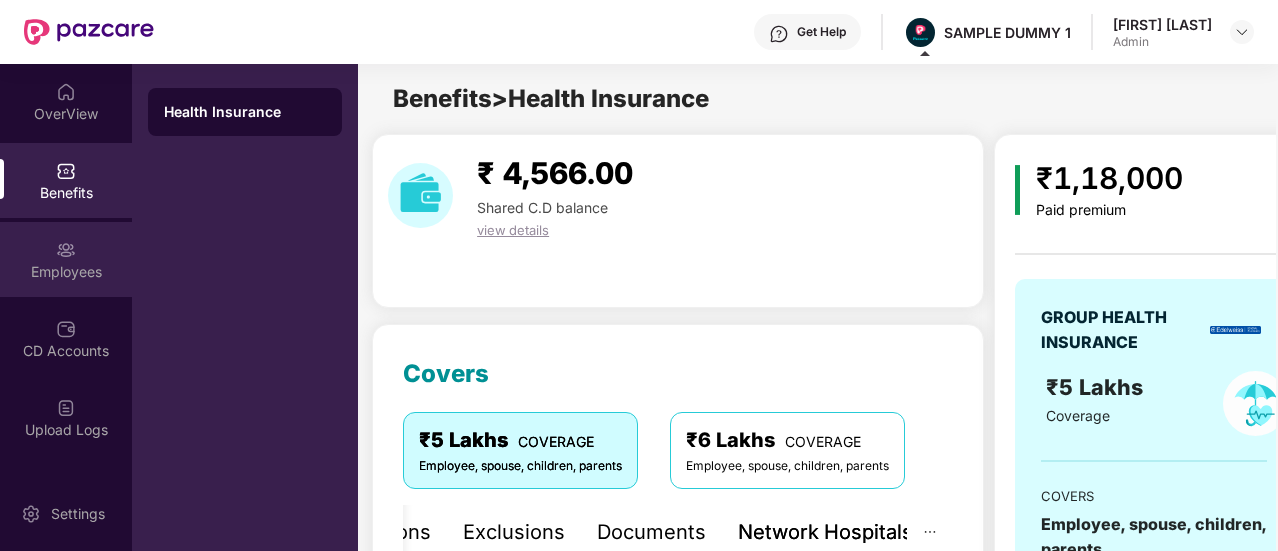 type on "******" 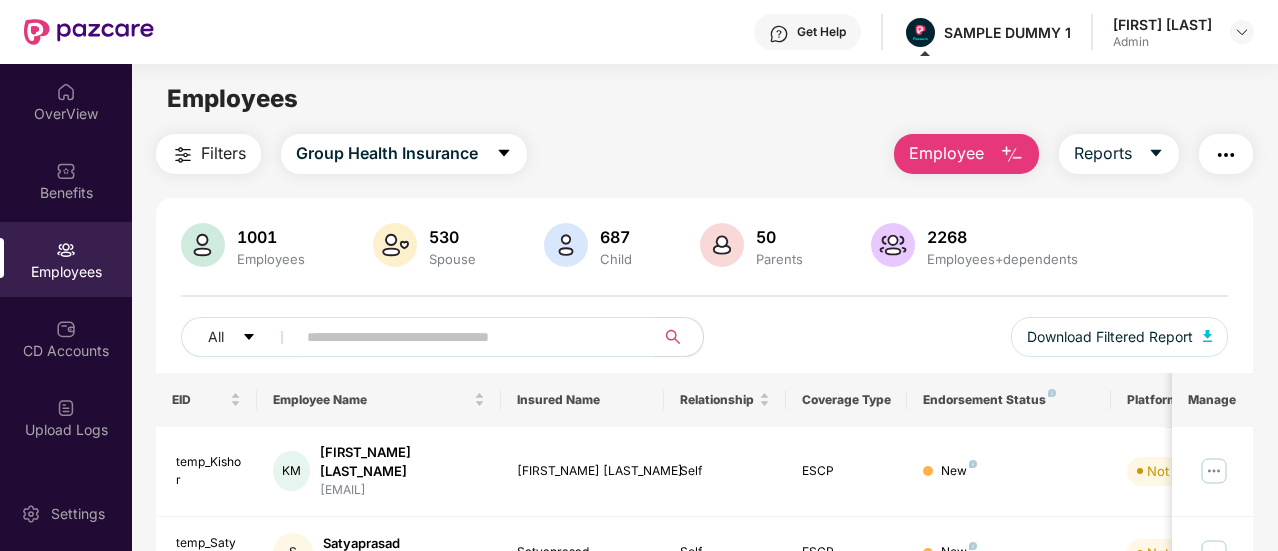 click on "Employee" at bounding box center [946, 153] 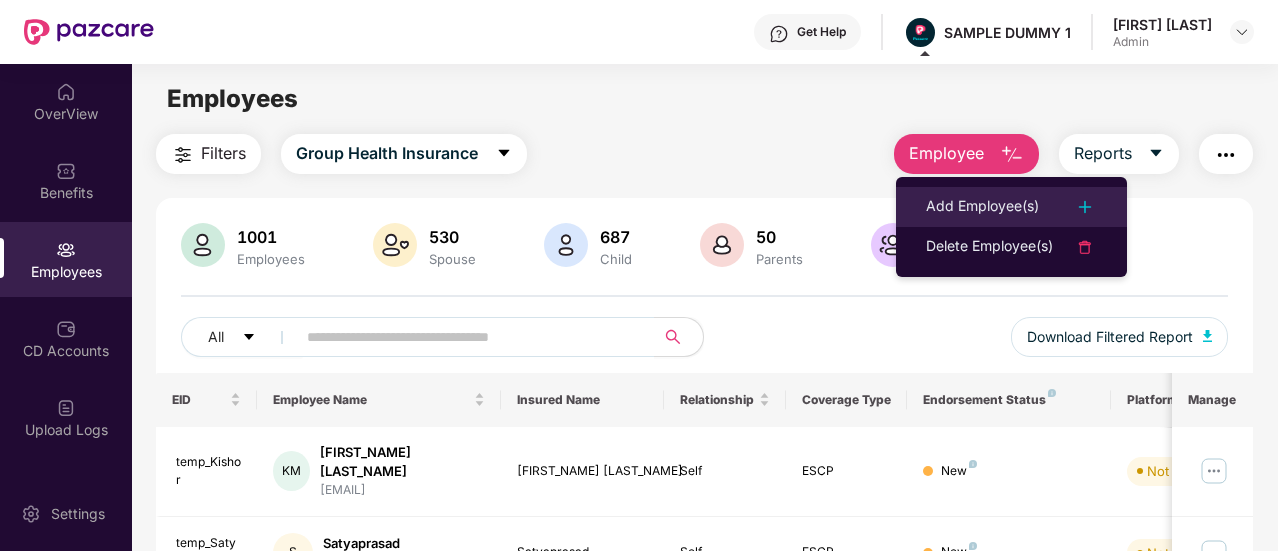 click on "Add Employee(s)" at bounding box center [982, 207] 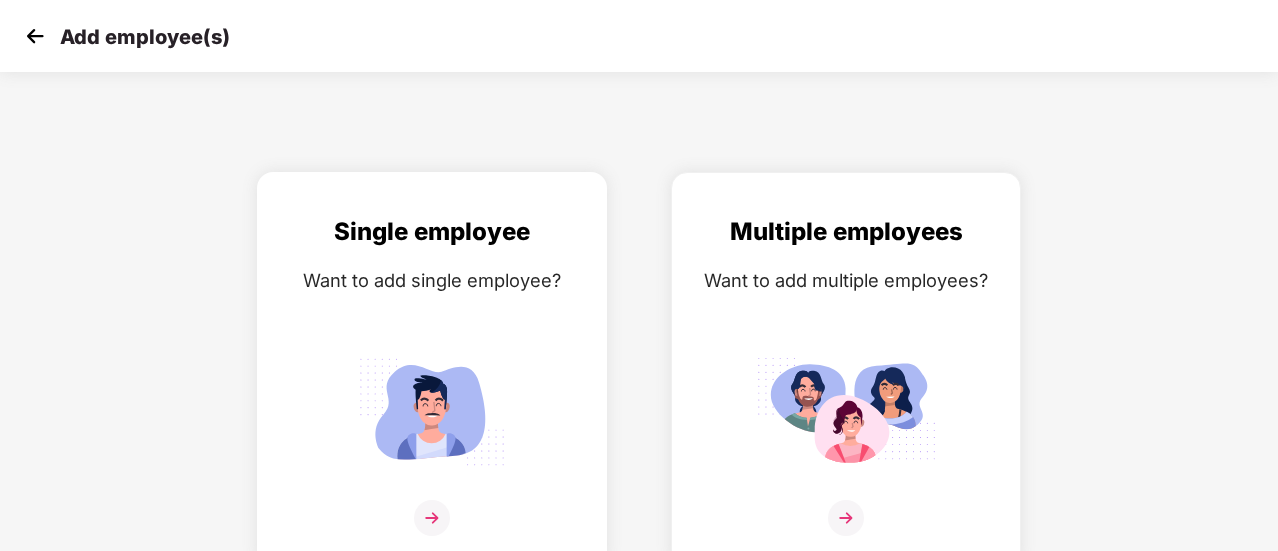 click on "Single employee Want to add single employee?" at bounding box center (432, 387) 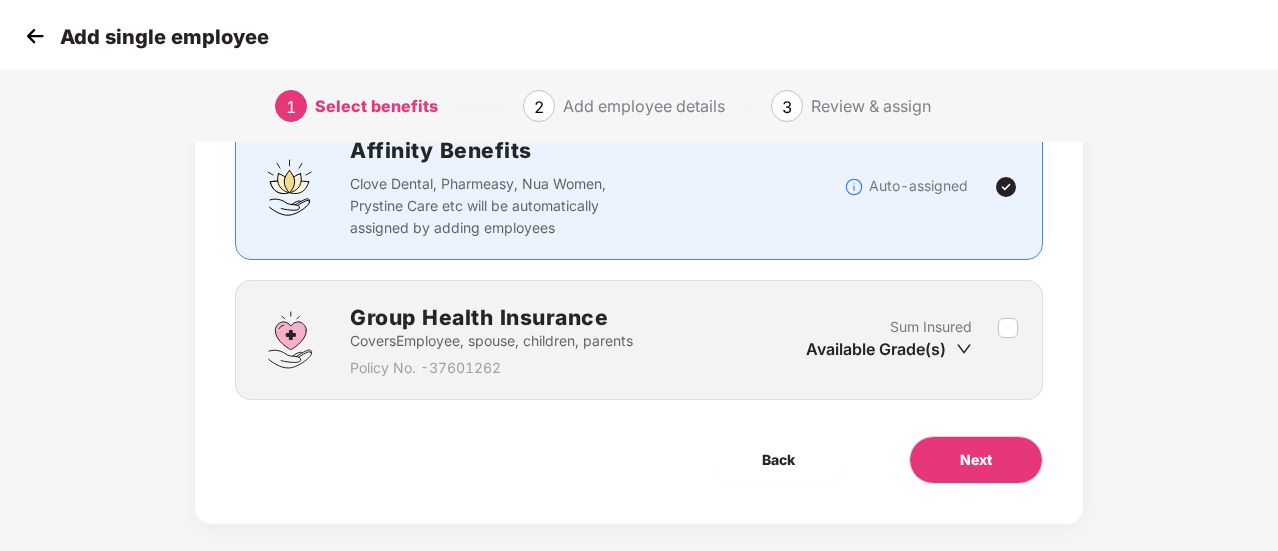 scroll, scrollTop: 174, scrollLeft: 0, axis: vertical 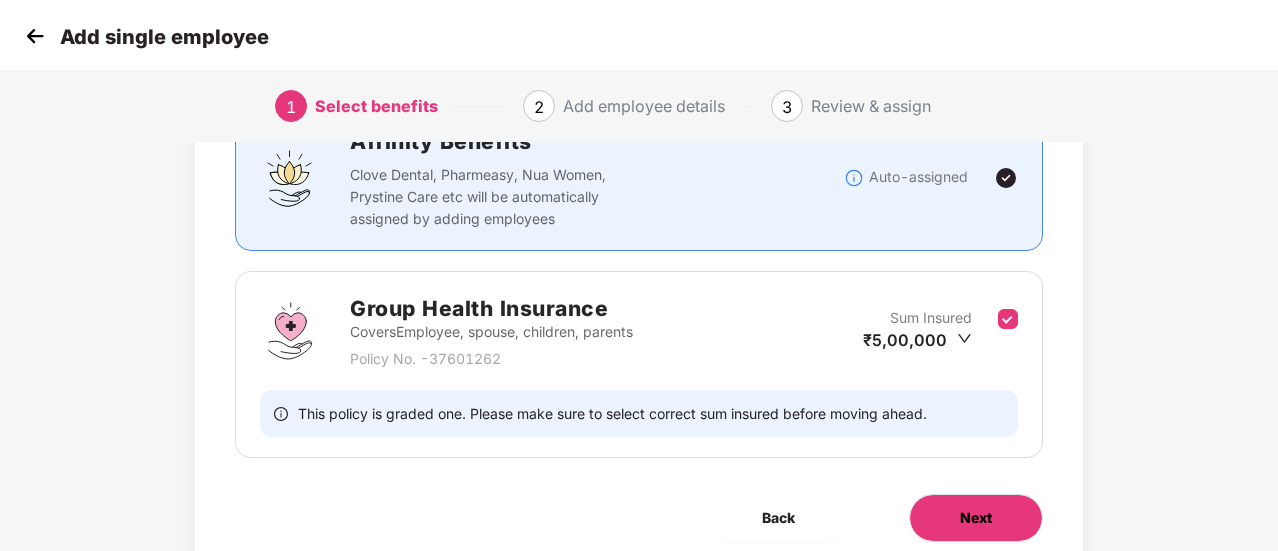 click on "Next" at bounding box center [976, 518] 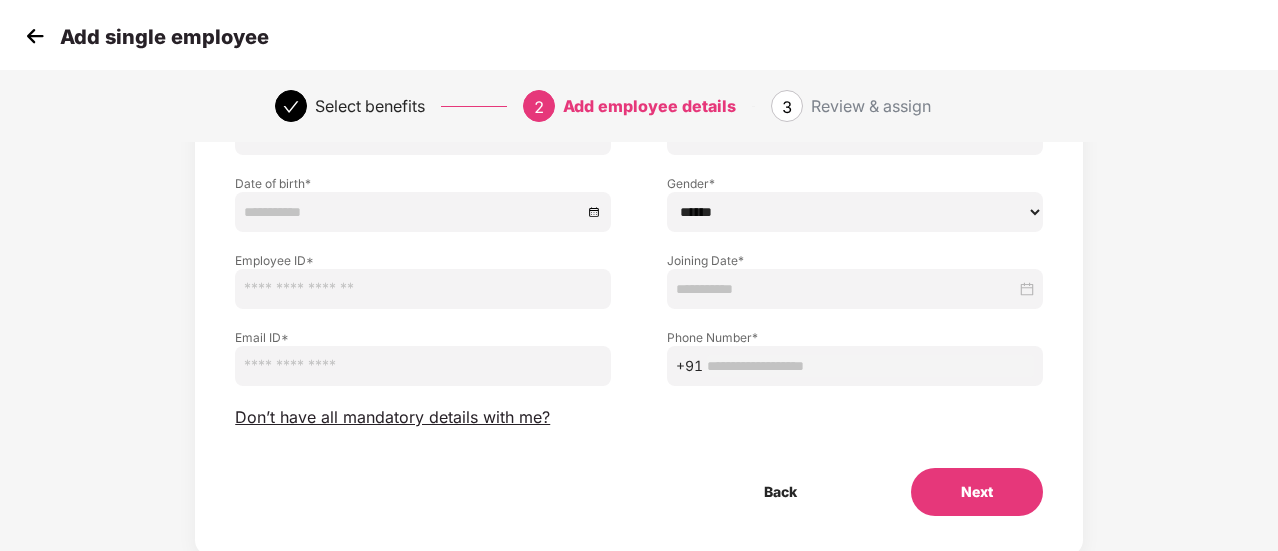 scroll, scrollTop: 196, scrollLeft: 0, axis: vertical 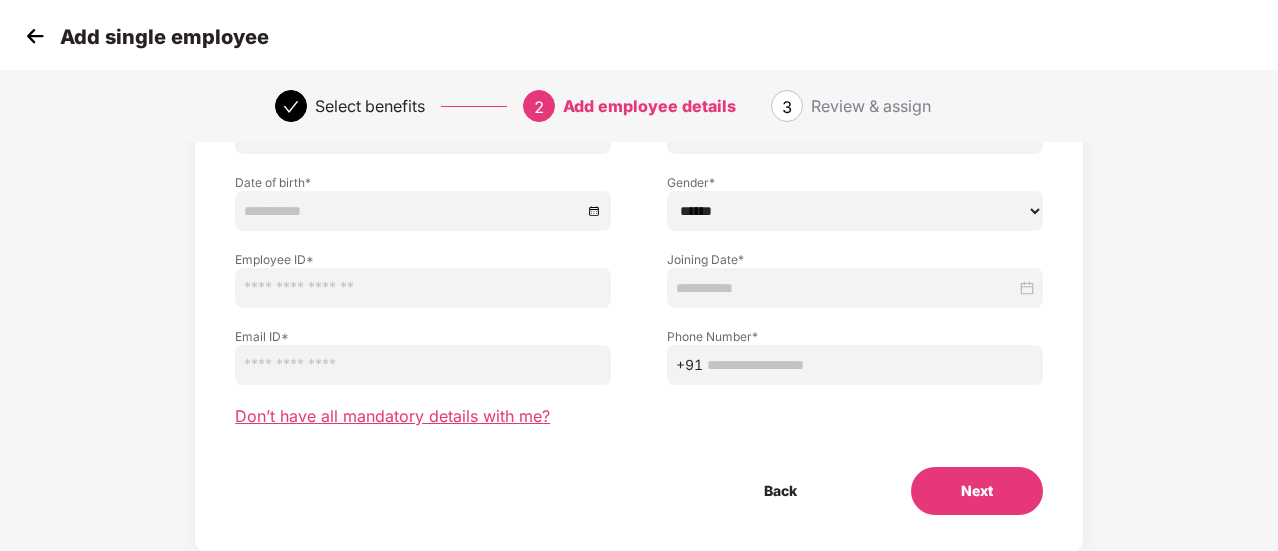 click on "Don’t have all mandatory details with me?" at bounding box center (392, 416) 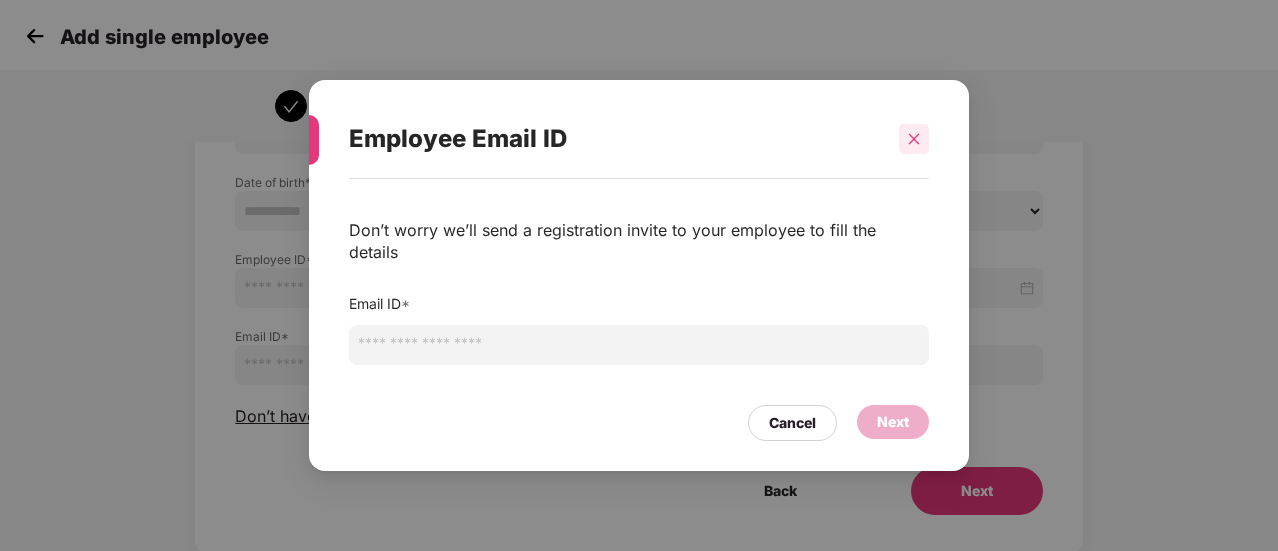 click 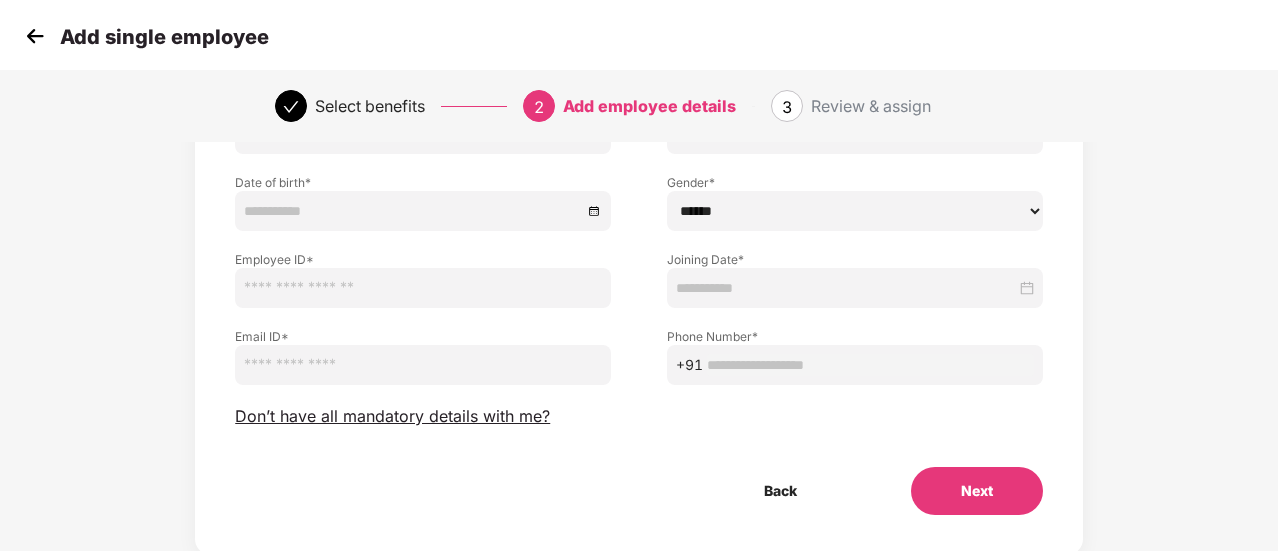 click at bounding box center [35, 36] 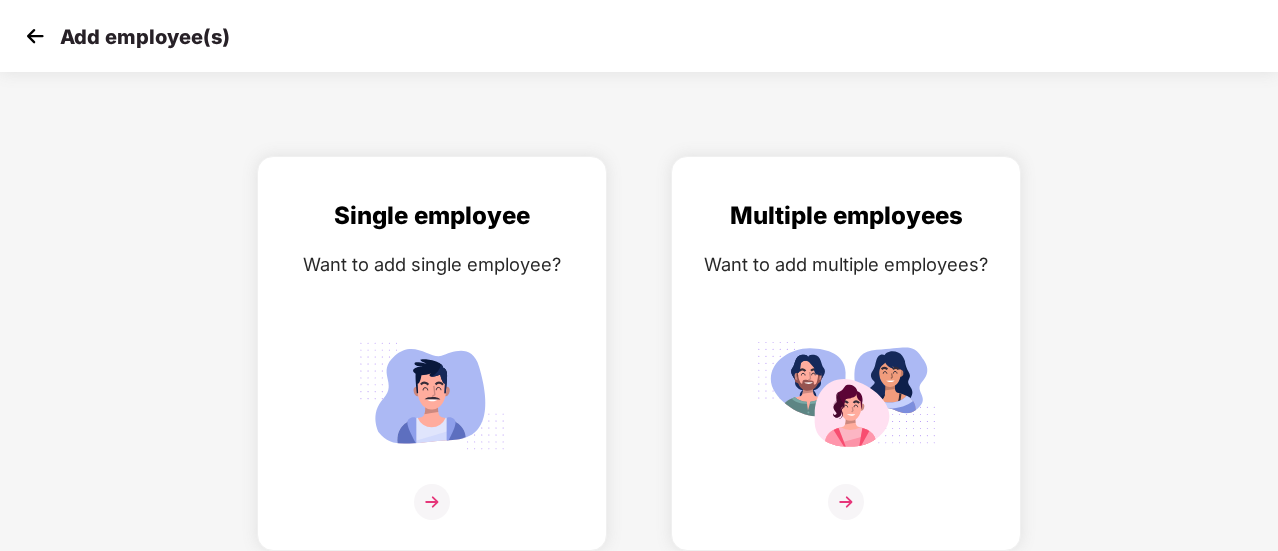 scroll, scrollTop: 0, scrollLeft: 0, axis: both 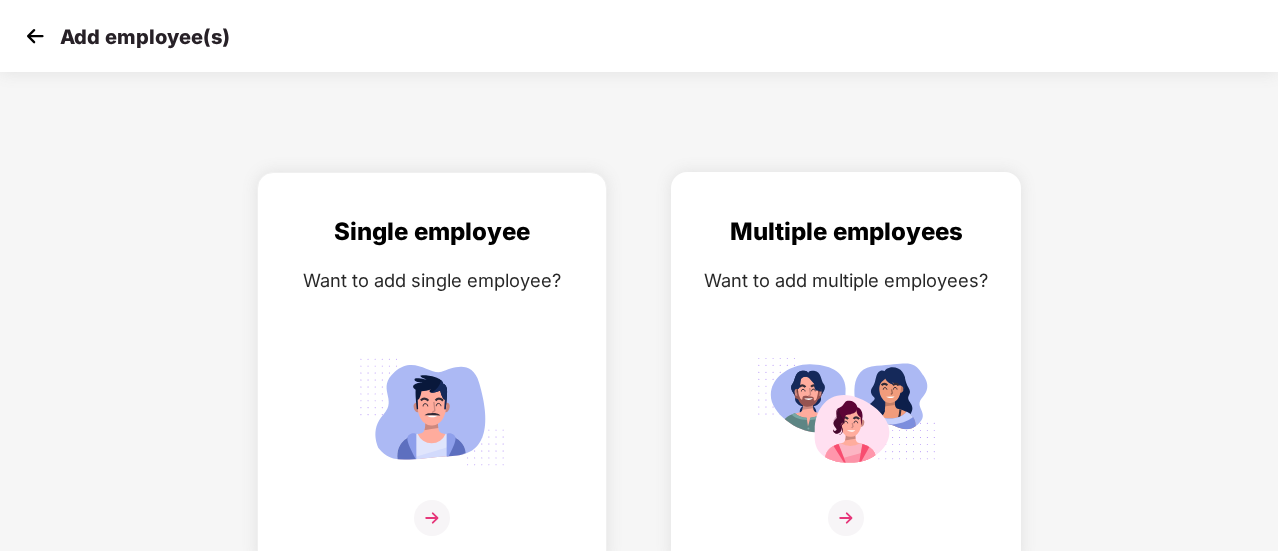 click at bounding box center [846, 411] 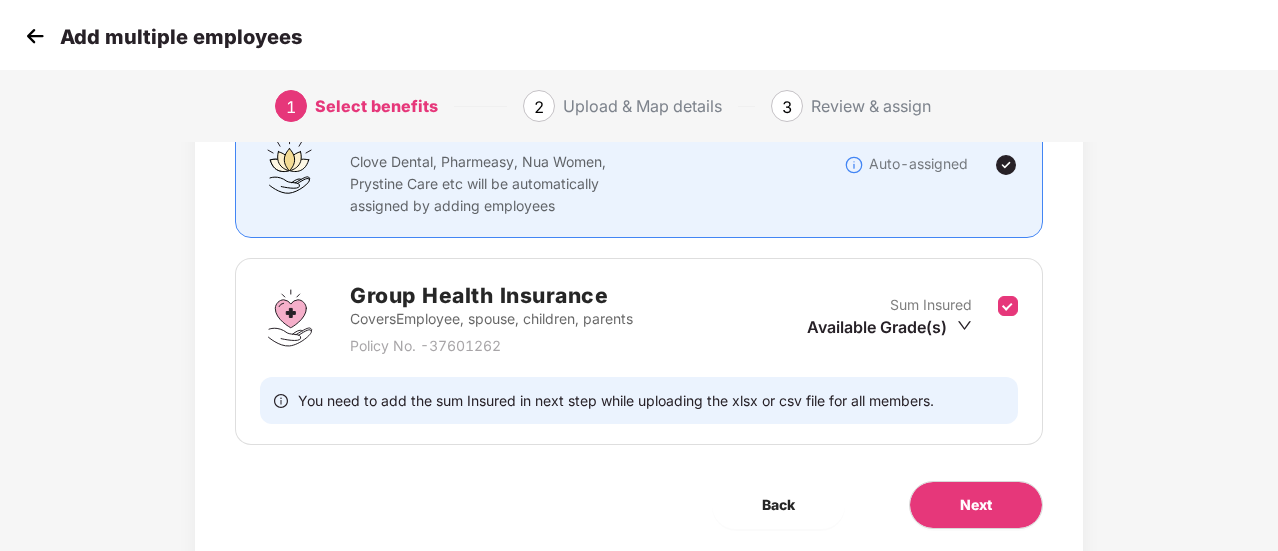 scroll, scrollTop: 208, scrollLeft: 0, axis: vertical 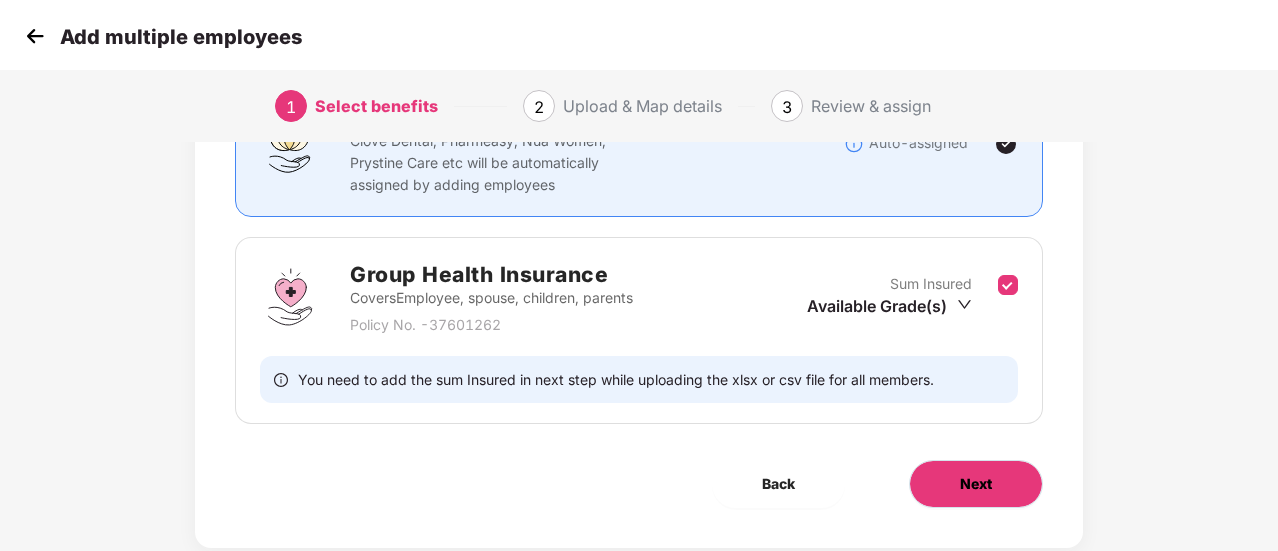 click on "Next" at bounding box center (976, 484) 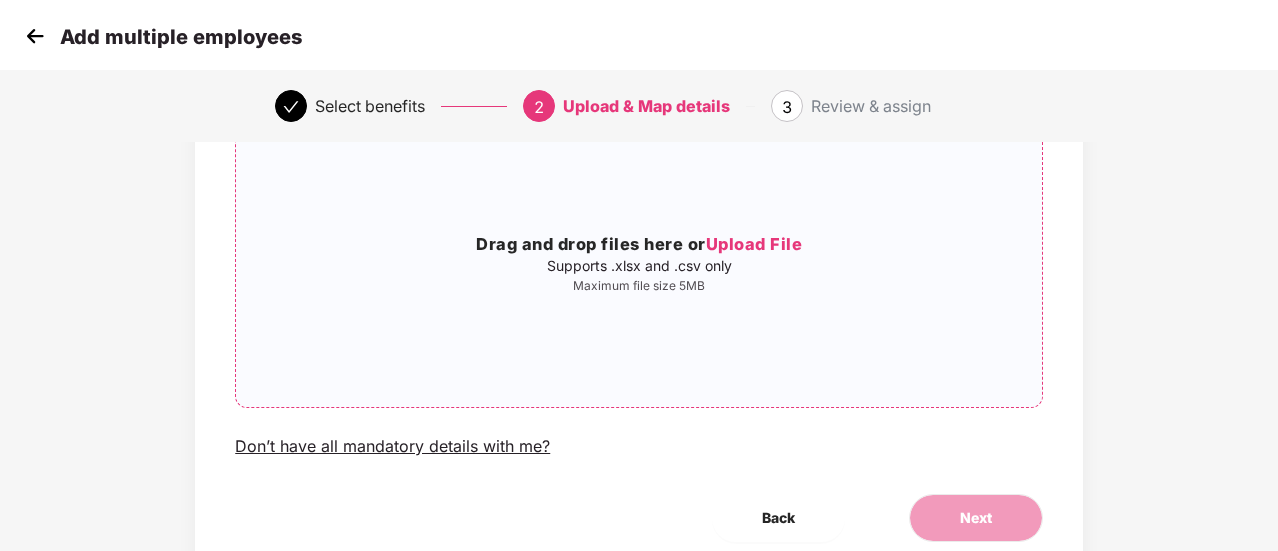 scroll, scrollTop: 177, scrollLeft: 0, axis: vertical 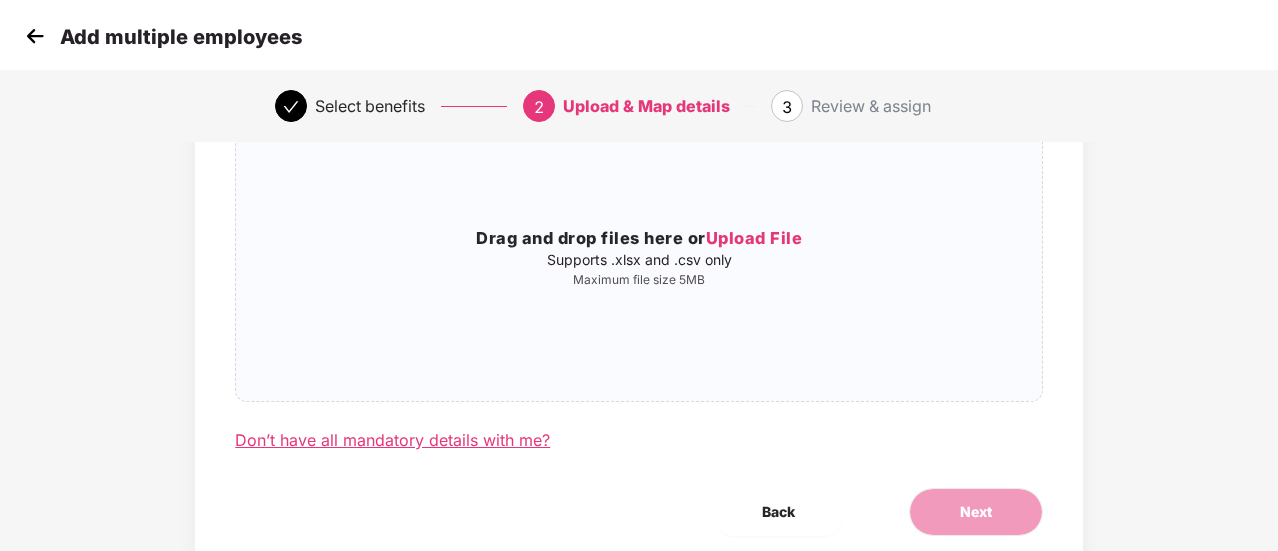 click on "Don’t have all mandatory details with me?" at bounding box center [392, 440] 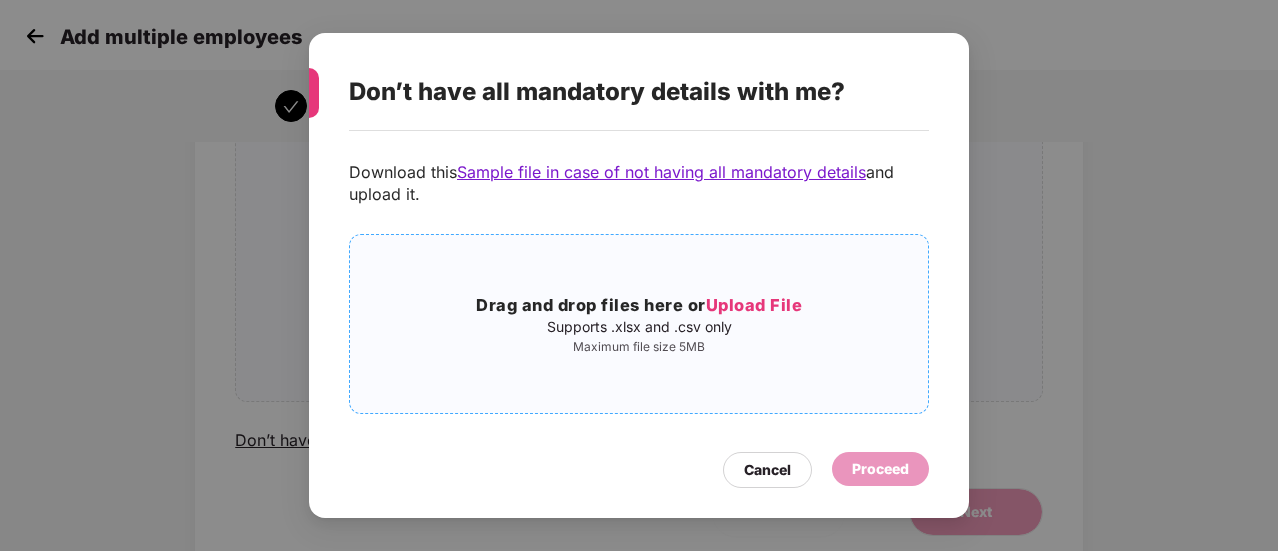 scroll, scrollTop: 80, scrollLeft: 0, axis: vertical 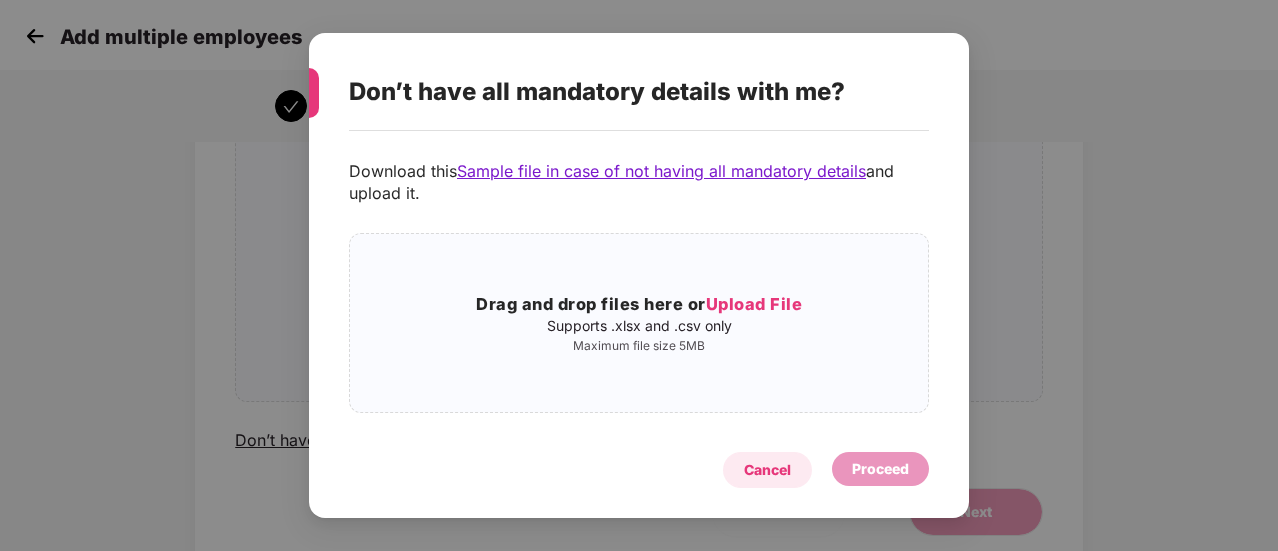 click on "Cancel" at bounding box center [767, 470] 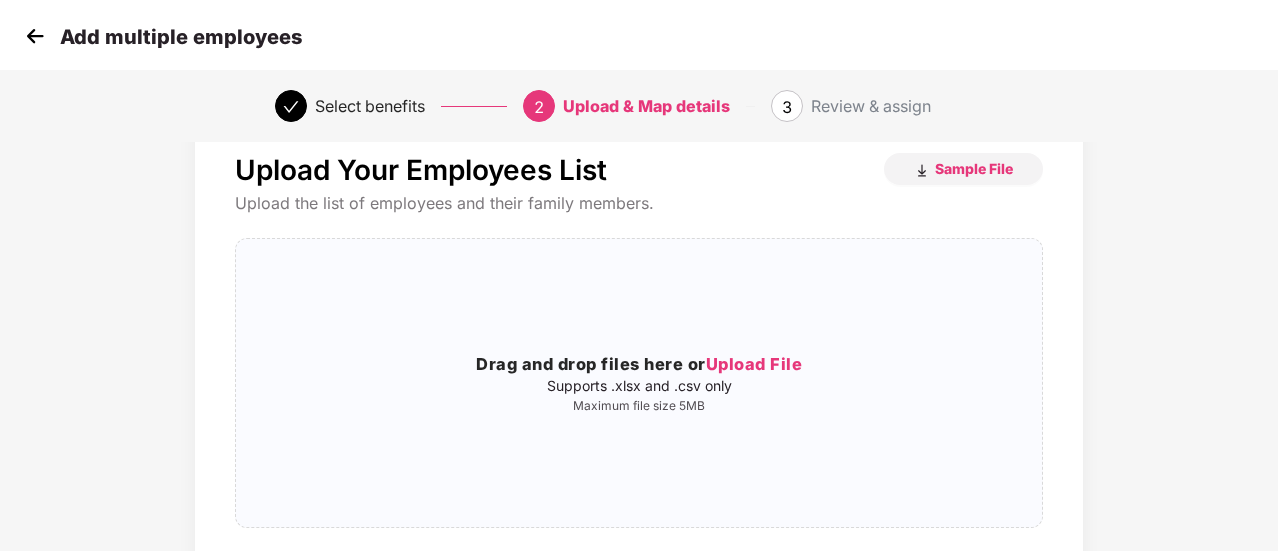 scroll, scrollTop: 0, scrollLeft: 0, axis: both 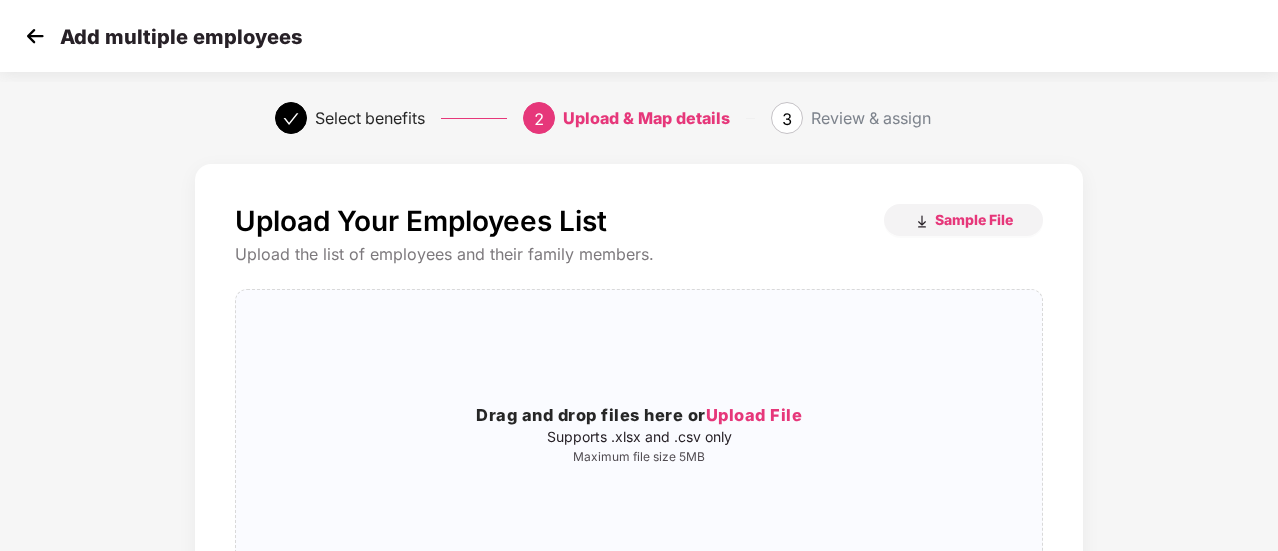 click at bounding box center (35, 36) 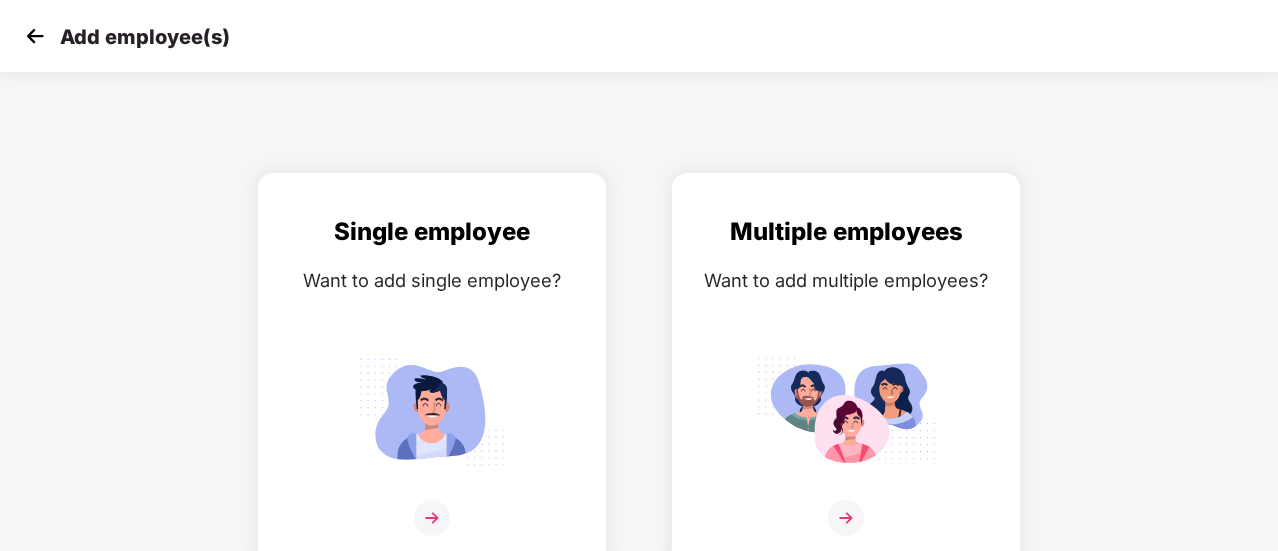 click at bounding box center [35, 36] 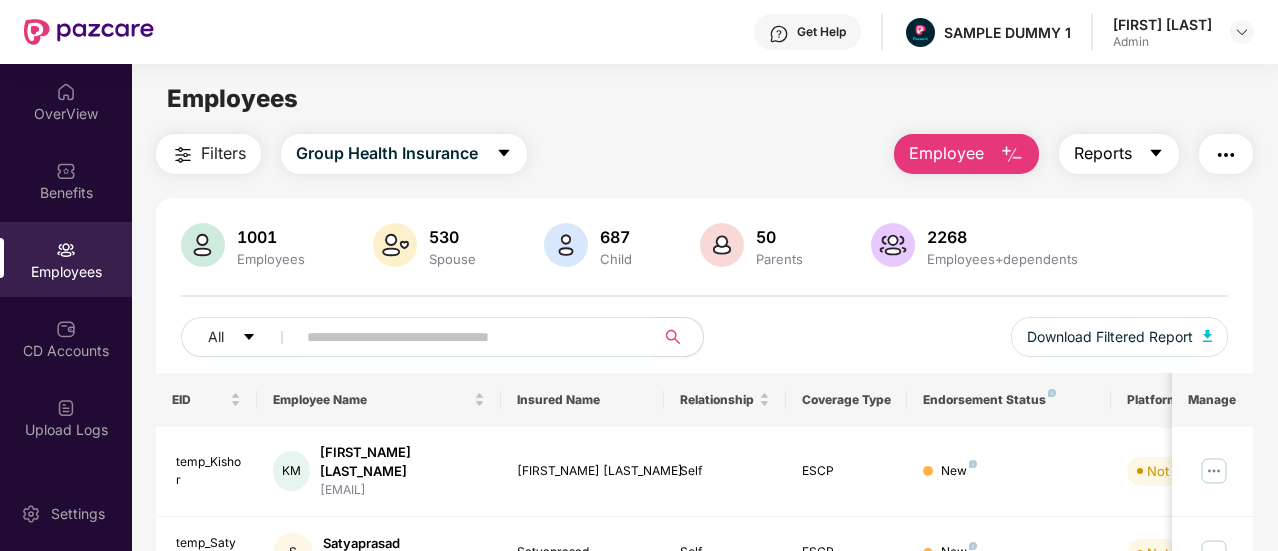 click on "Reports" at bounding box center (1103, 153) 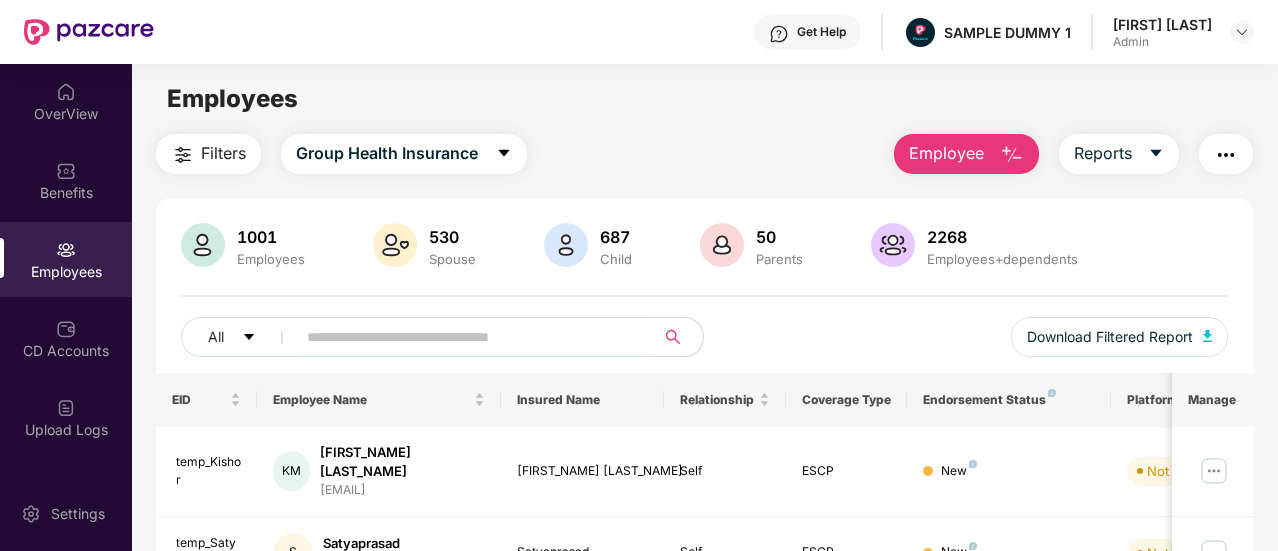 click on "Filters Group Health Insurance Employee  Reports" at bounding box center [704, 154] 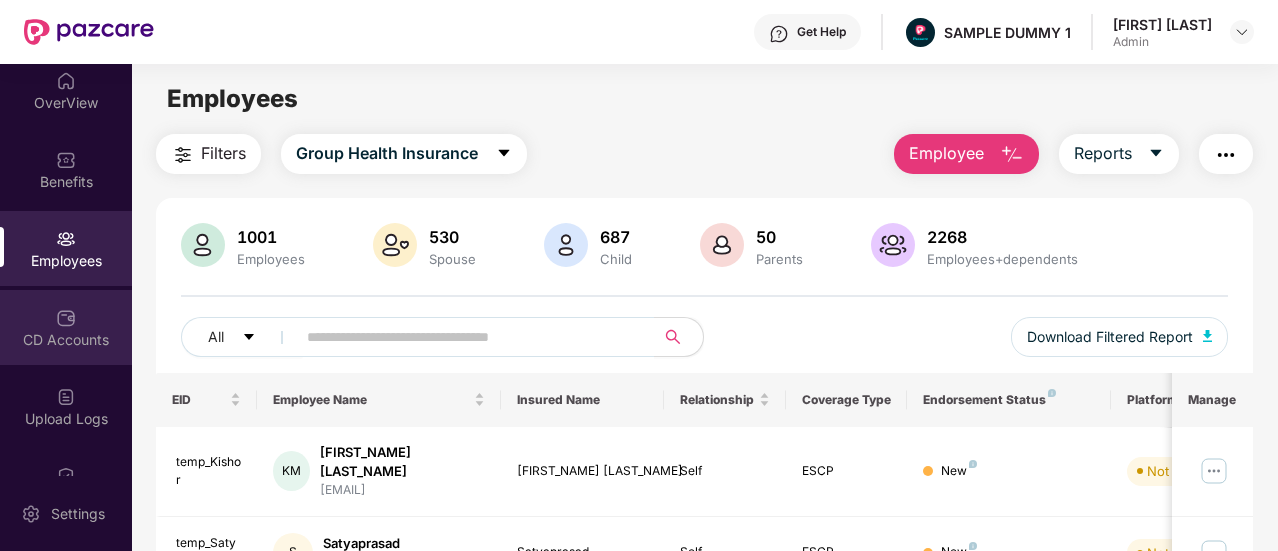 scroll, scrollTop: 12, scrollLeft: 0, axis: vertical 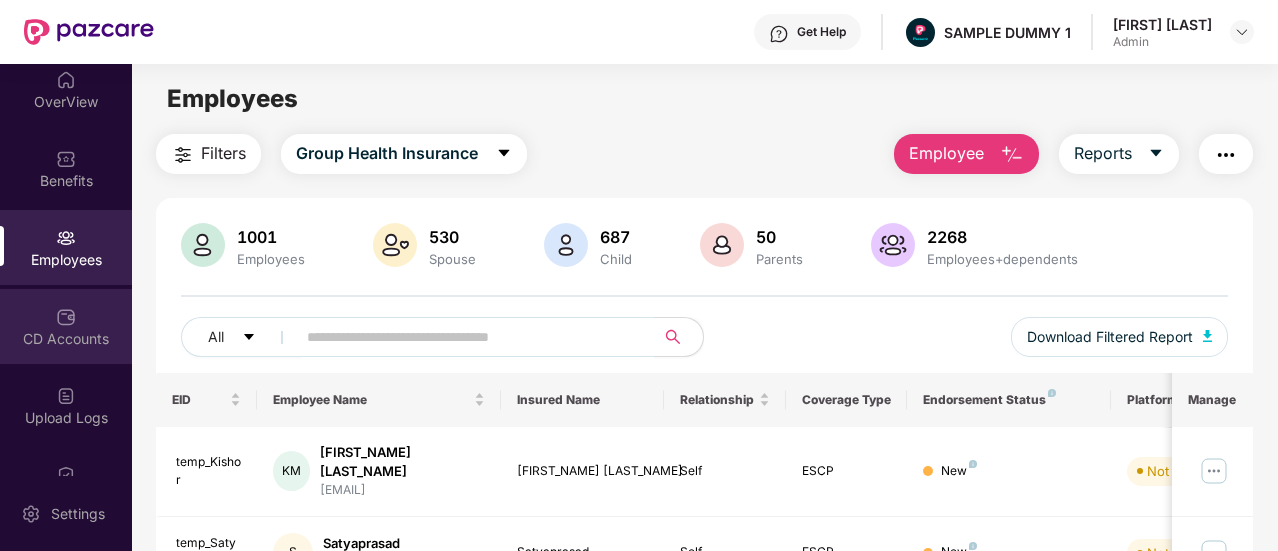 click on "CD Accounts" at bounding box center (66, 339) 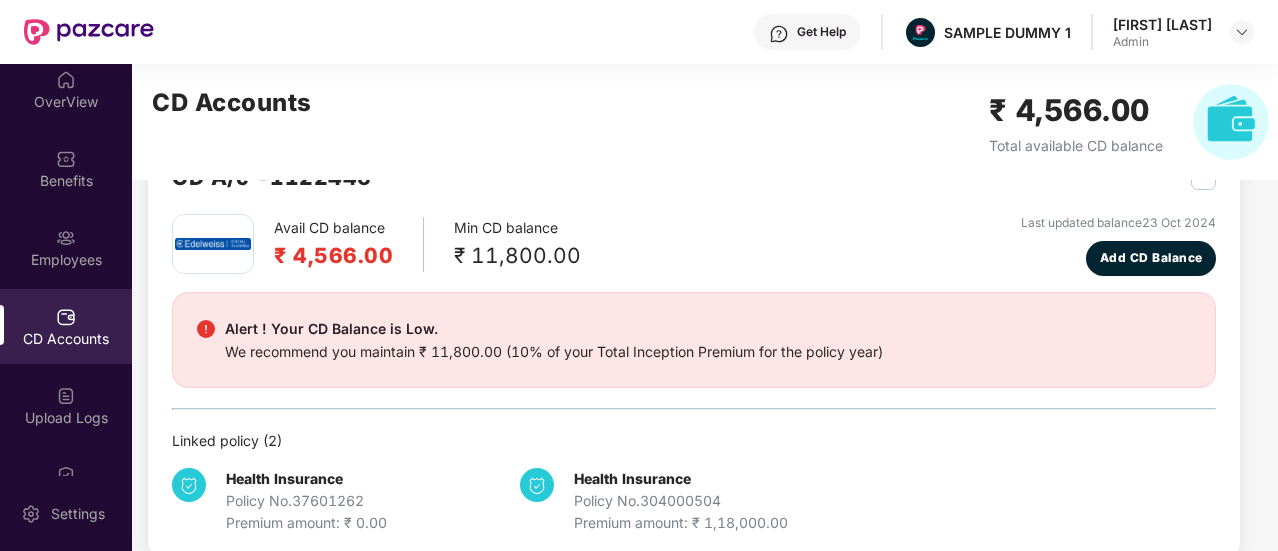 scroll, scrollTop: 68, scrollLeft: 0, axis: vertical 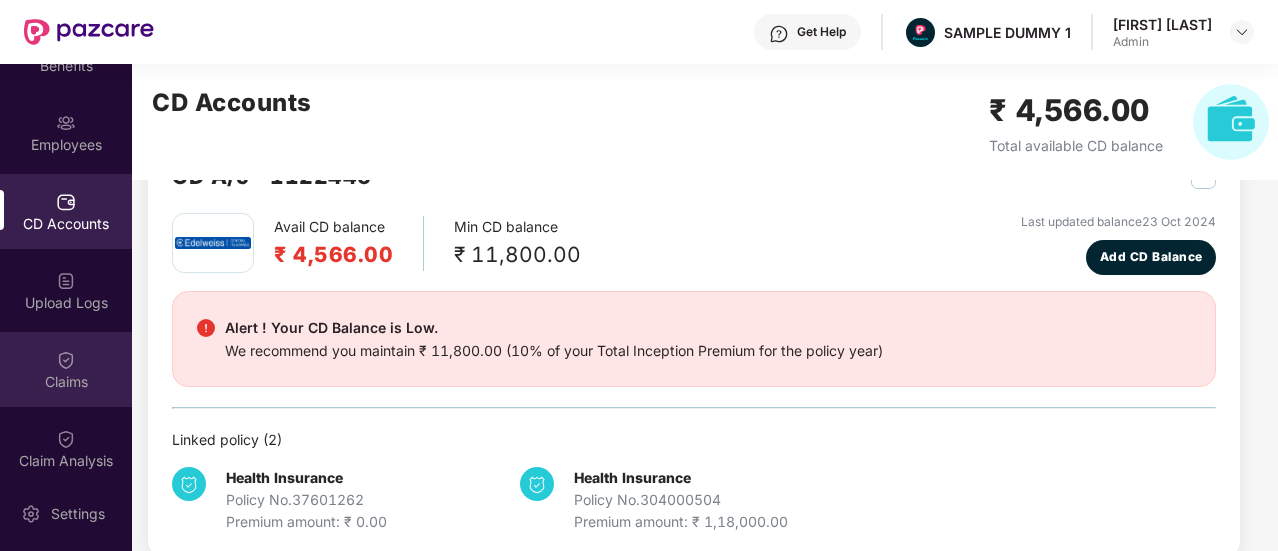 click on "Claims" at bounding box center (66, 382) 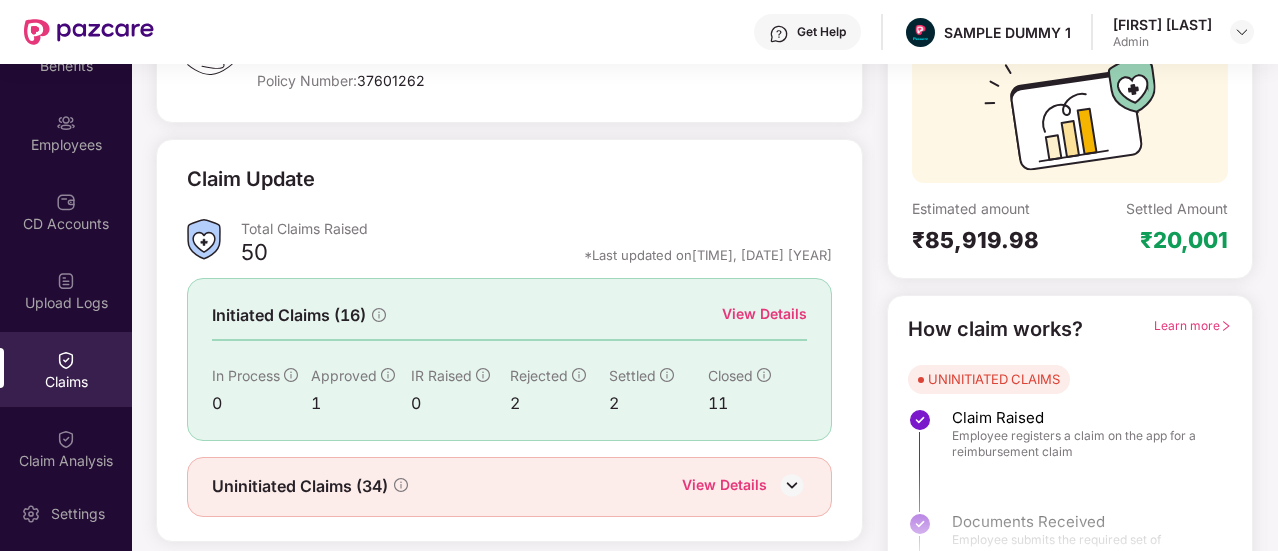 scroll, scrollTop: 230, scrollLeft: 0, axis: vertical 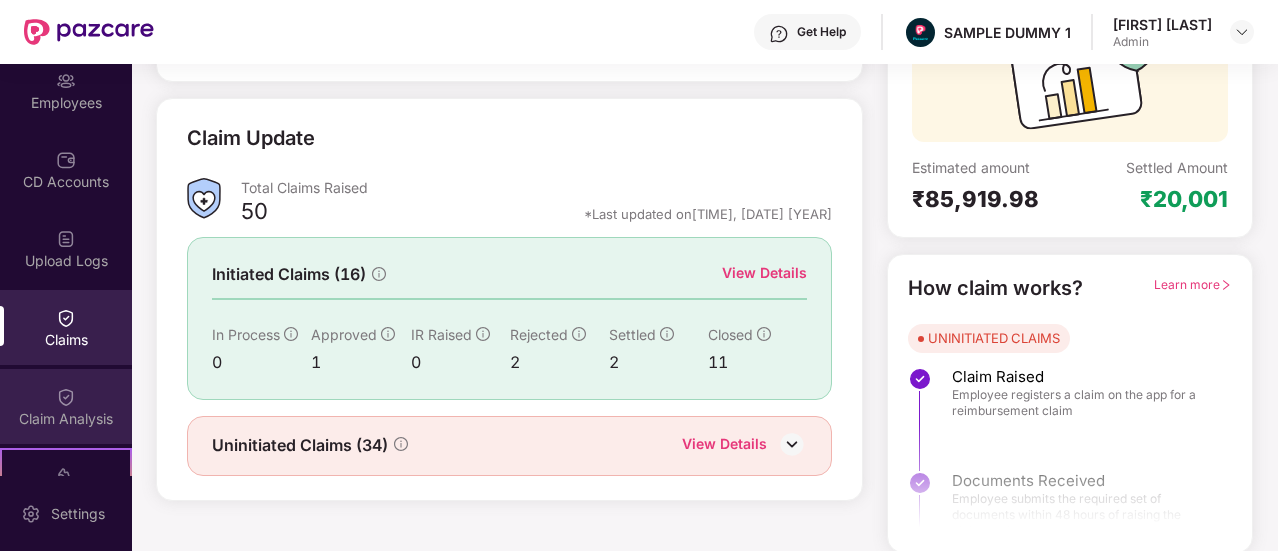 click on "Claim Analysis" at bounding box center (66, 406) 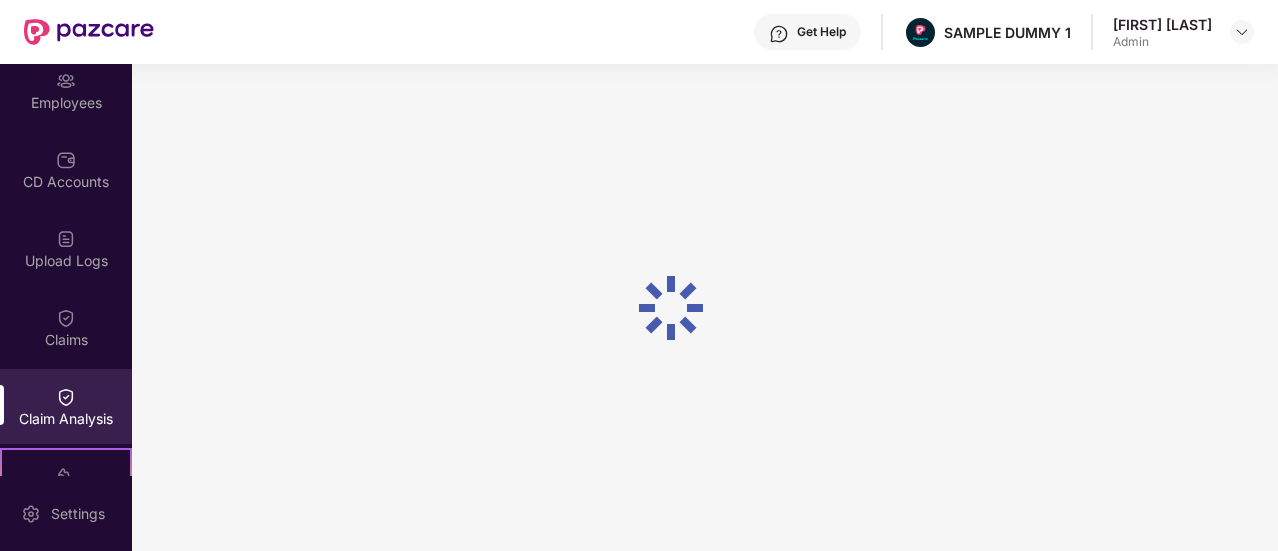 scroll, scrollTop: 0, scrollLeft: 0, axis: both 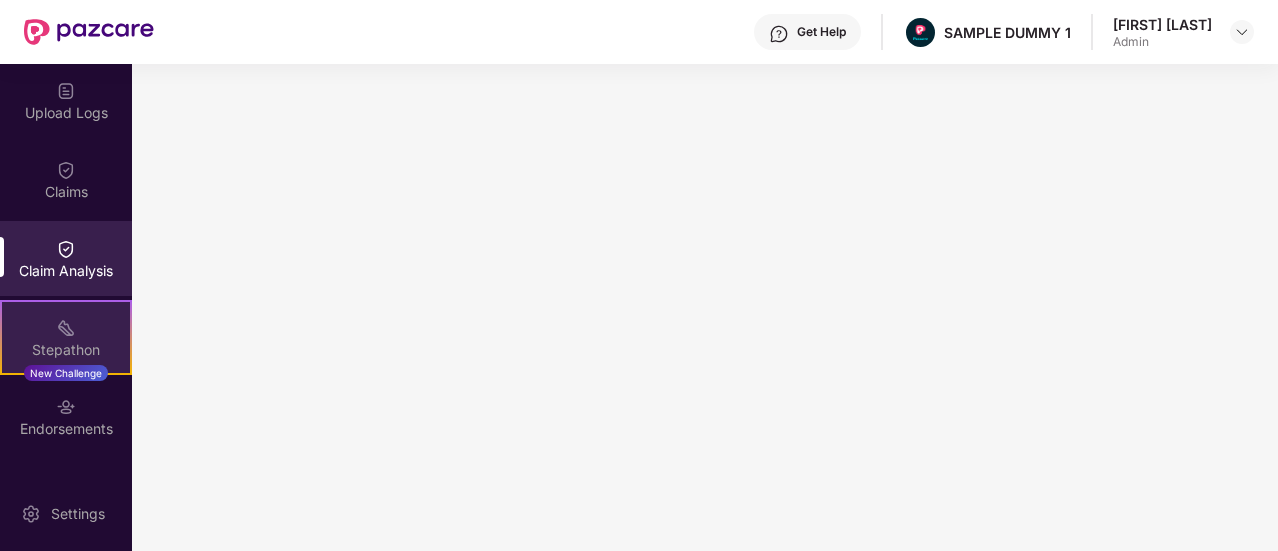 click on "Stepathon New Challenge" at bounding box center [66, 337] 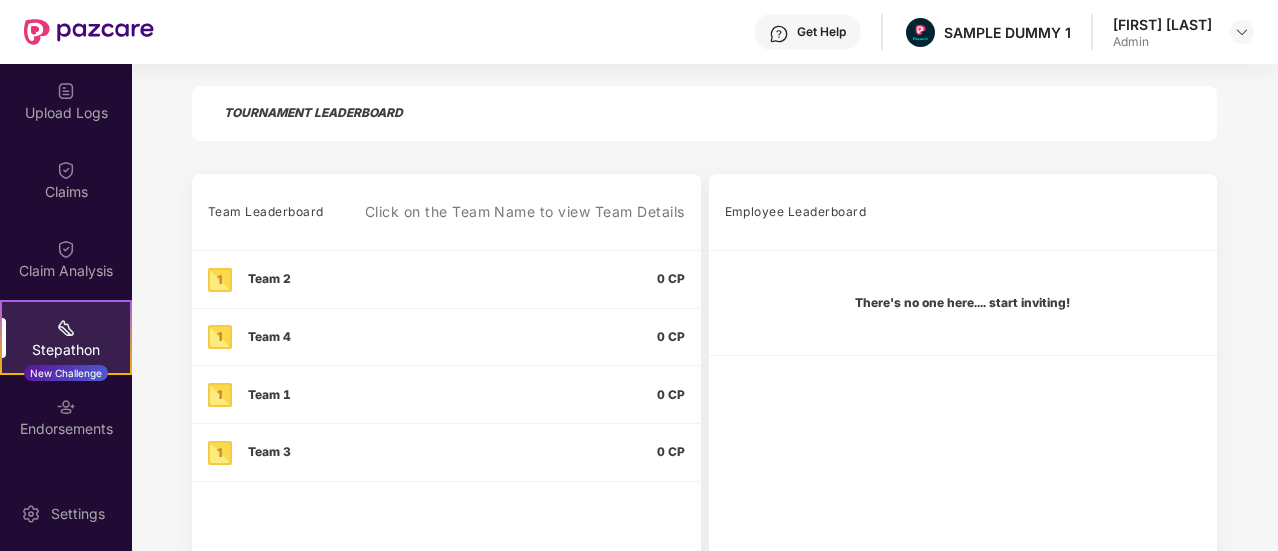 scroll, scrollTop: 534, scrollLeft: 0, axis: vertical 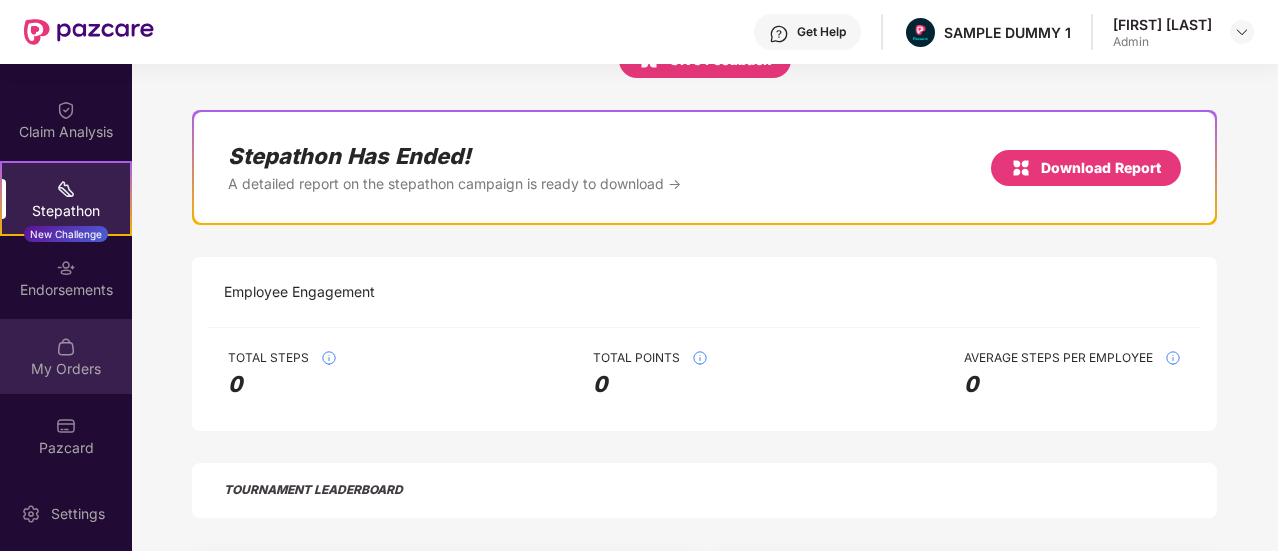 click on "My Orders" at bounding box center [66, 356] 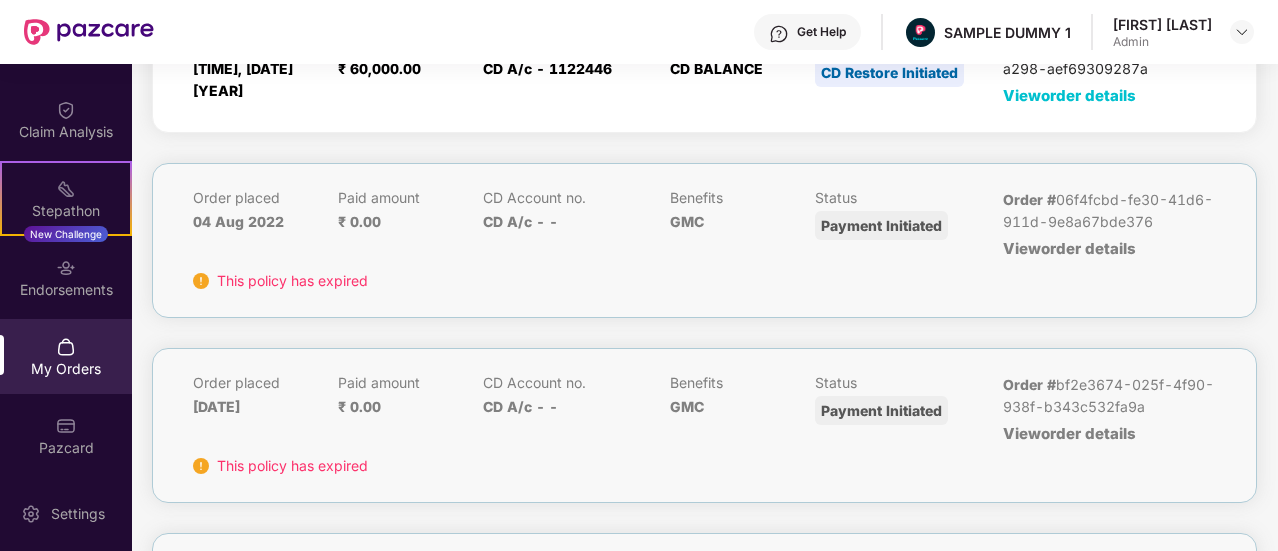 scroll, scrollTop: 444, scrollLeft: 0, axis: vertical 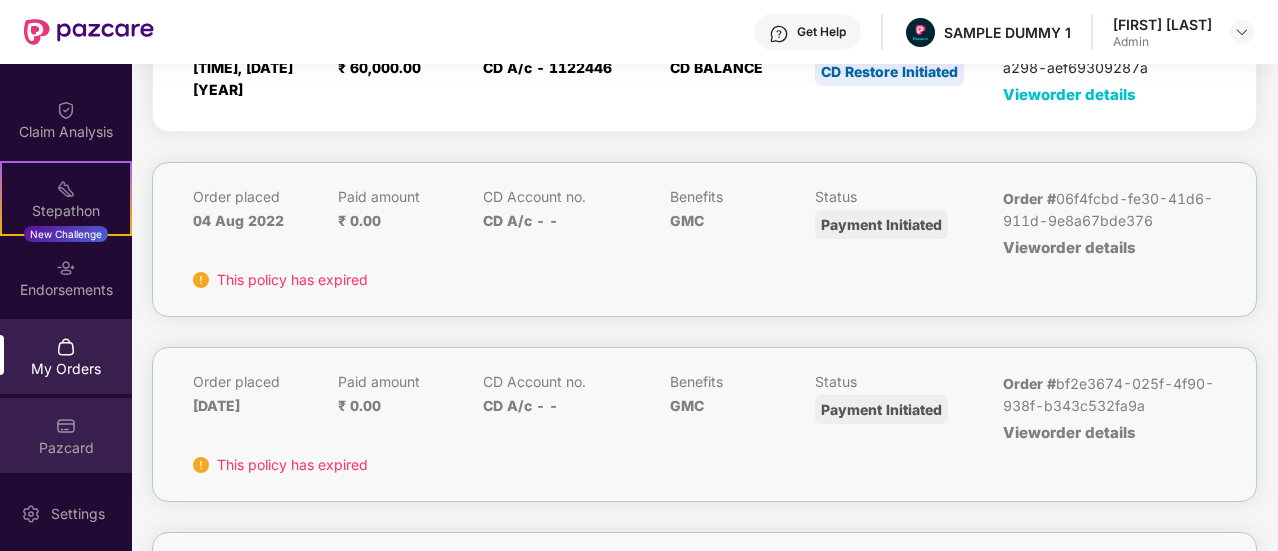 click on "Pazcard" at bounding box center [66, 448] 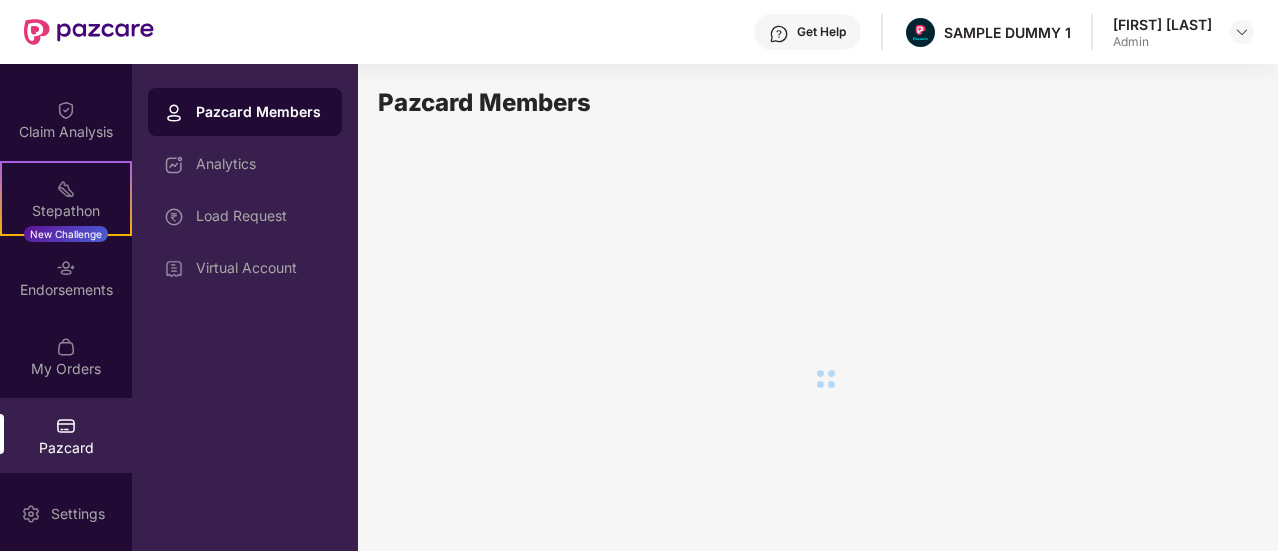 scroll, scrollTop: 0, scrollLeft: 0, axis: both 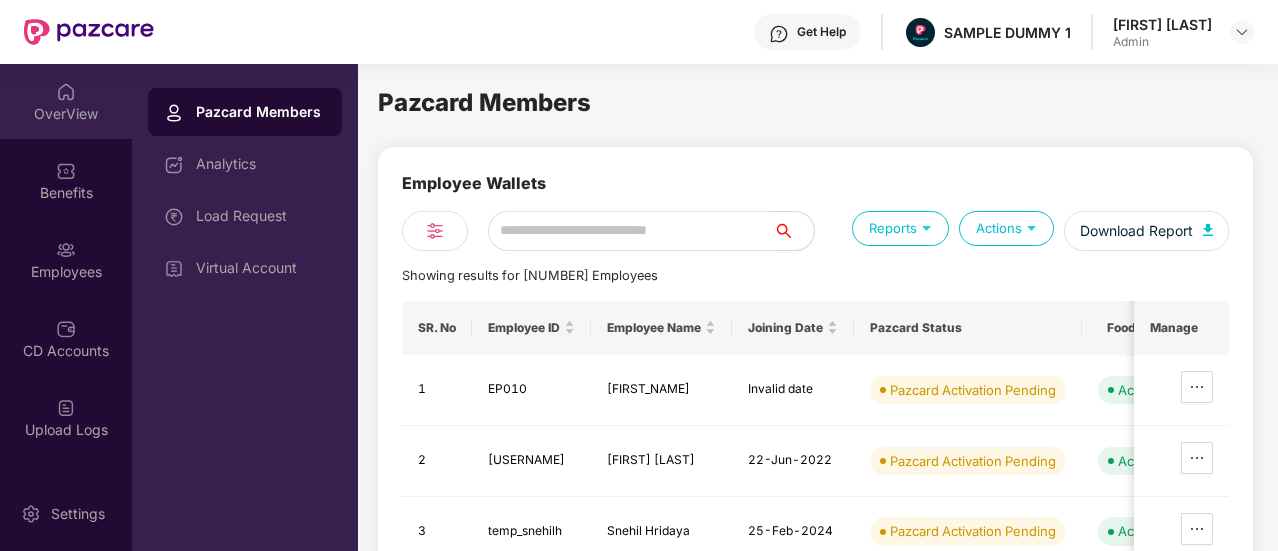 click at bounding box center [66, 92] 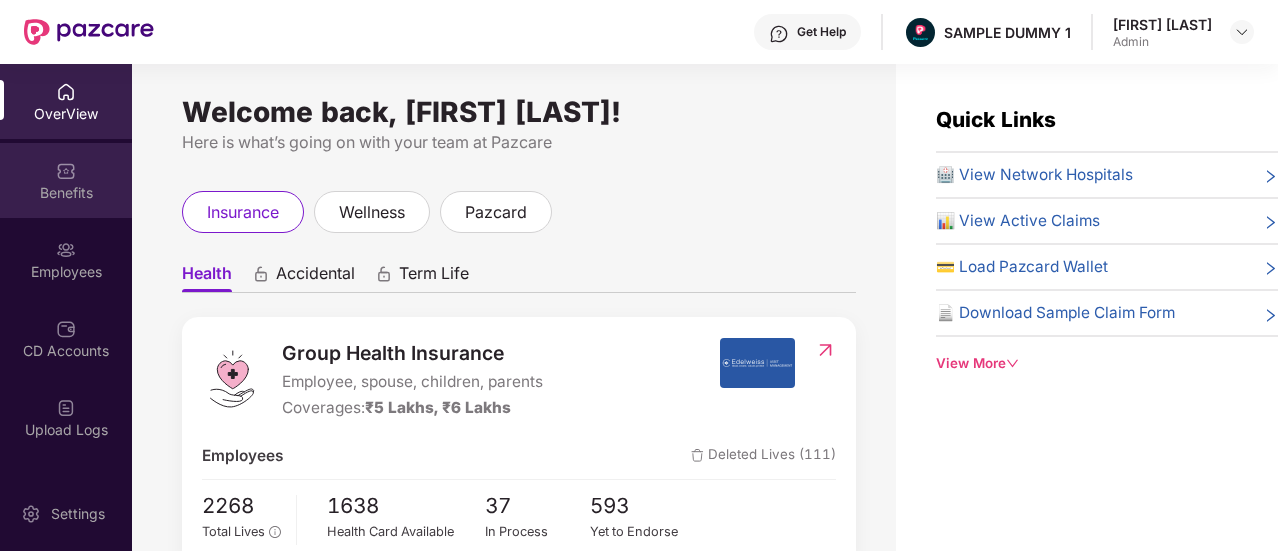 click on "Benefits" at bounding box center [66, 193] 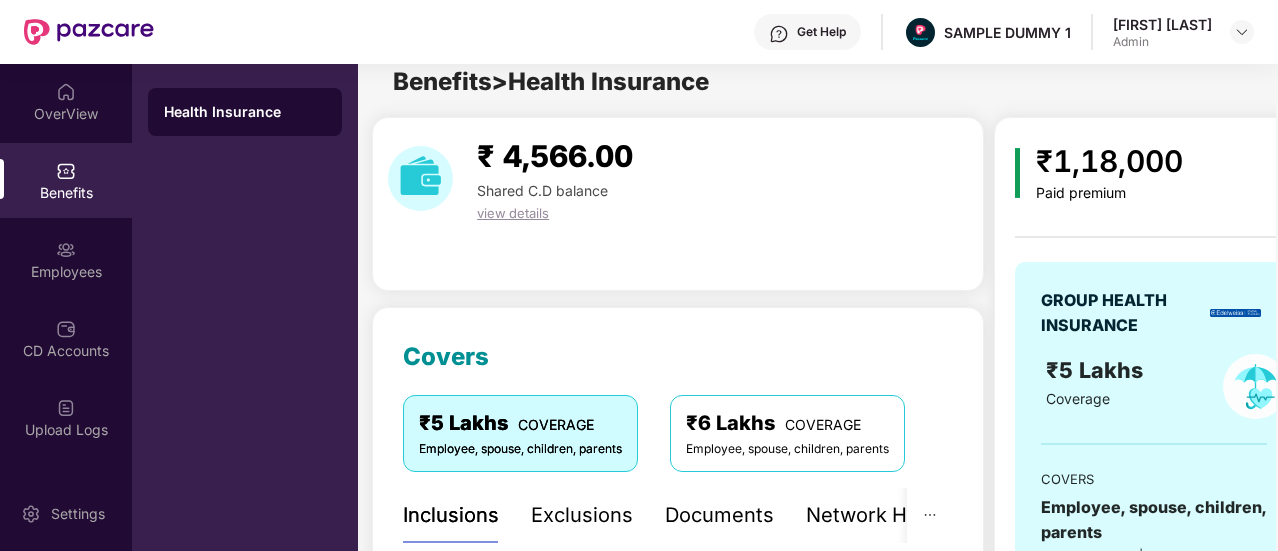 scroll, scrollTop: 176, scrollLeft: 0, axis: vertical 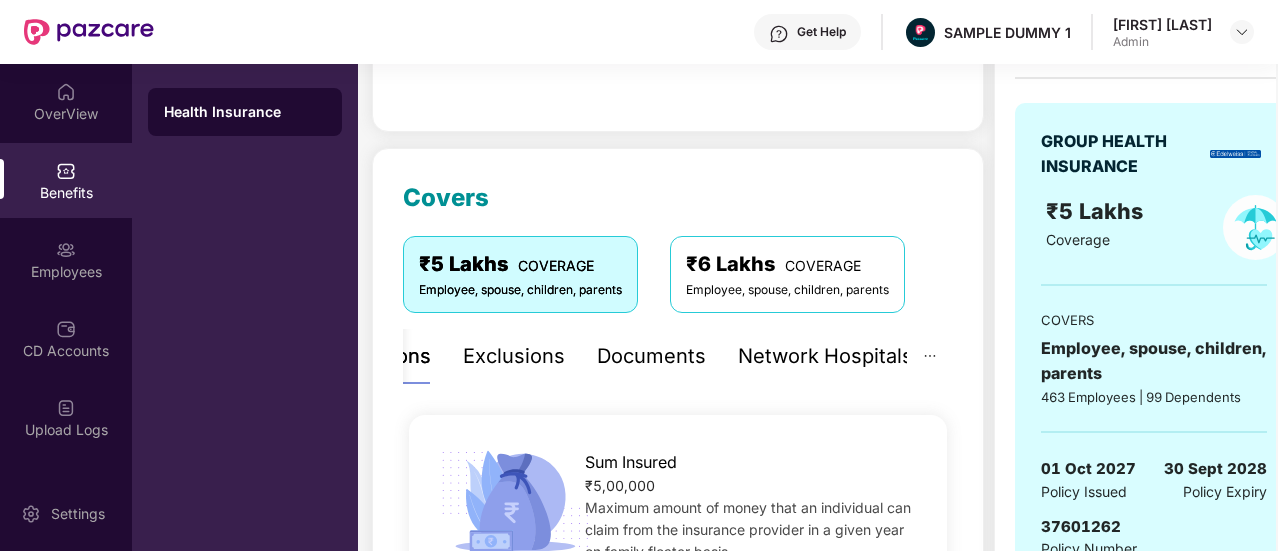 click on "Network Hospitals" at bounding box center (825, 356) 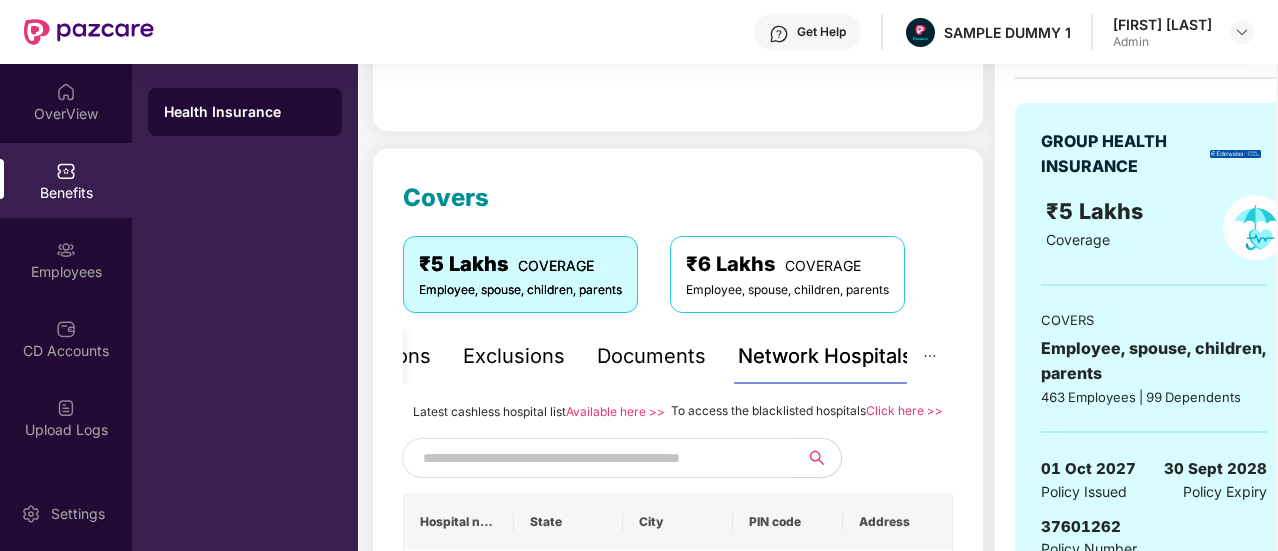 scroll, scrollTop: 290, scrollLeft: 0, axis: vertical 